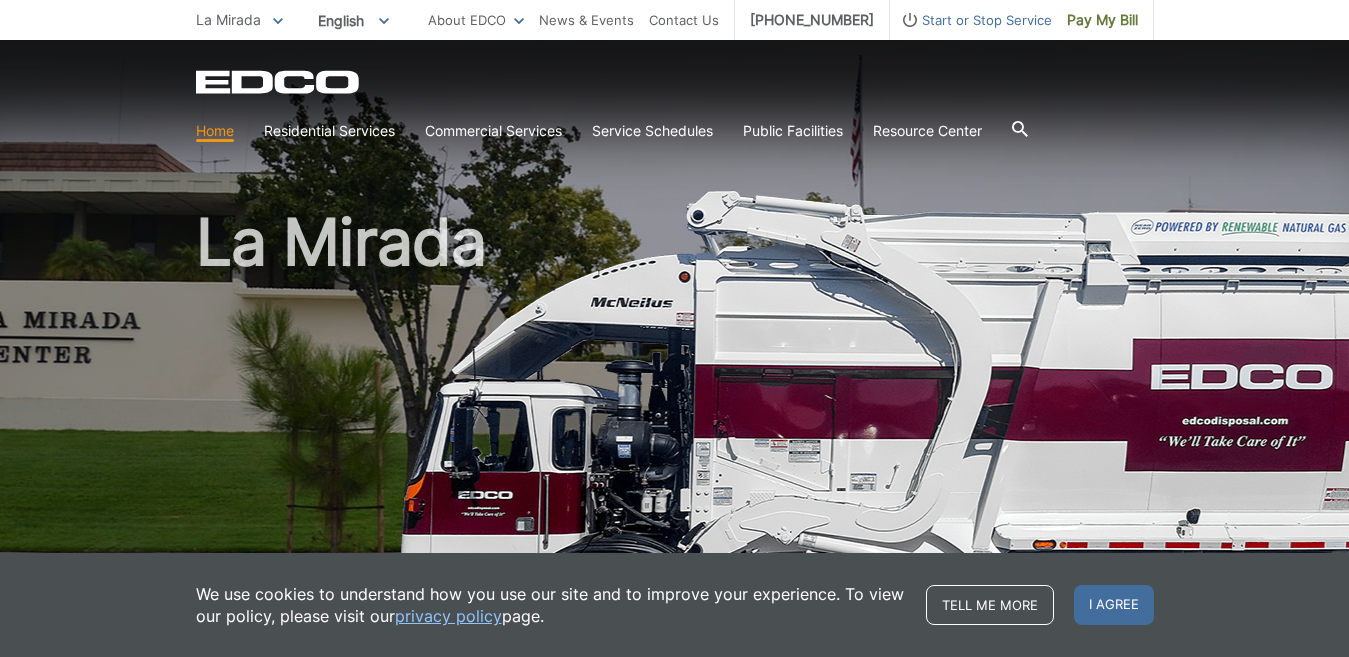 scroll, scrollTop: 0, scrollLeft: 0, axis: both 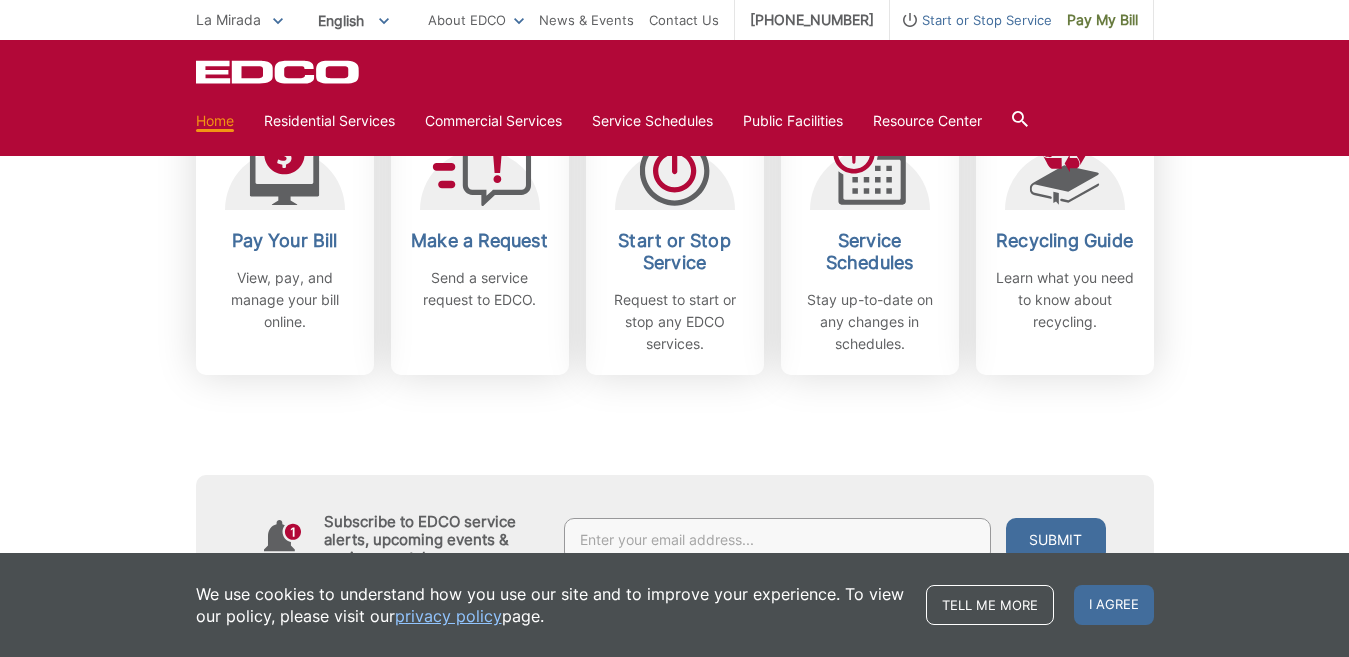 click on "I agree" at bounding box center (1114, 605) 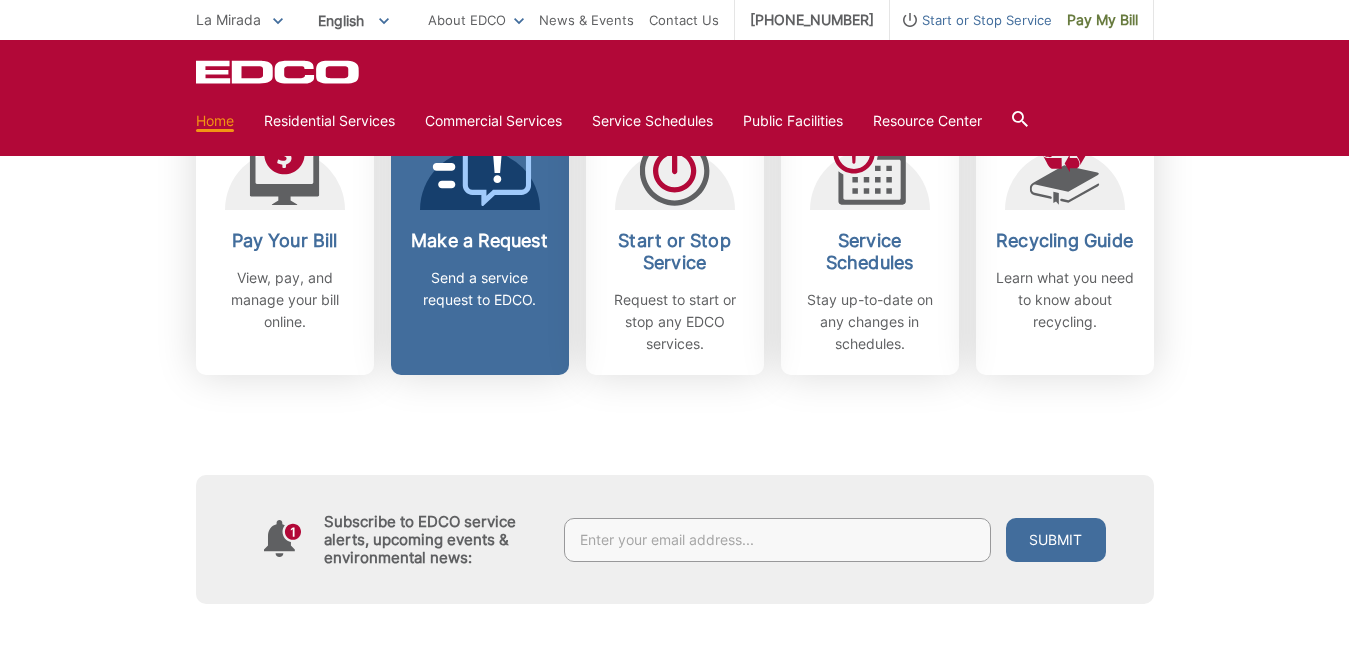 click on "Make a Request" at bounding box center (480, 241) 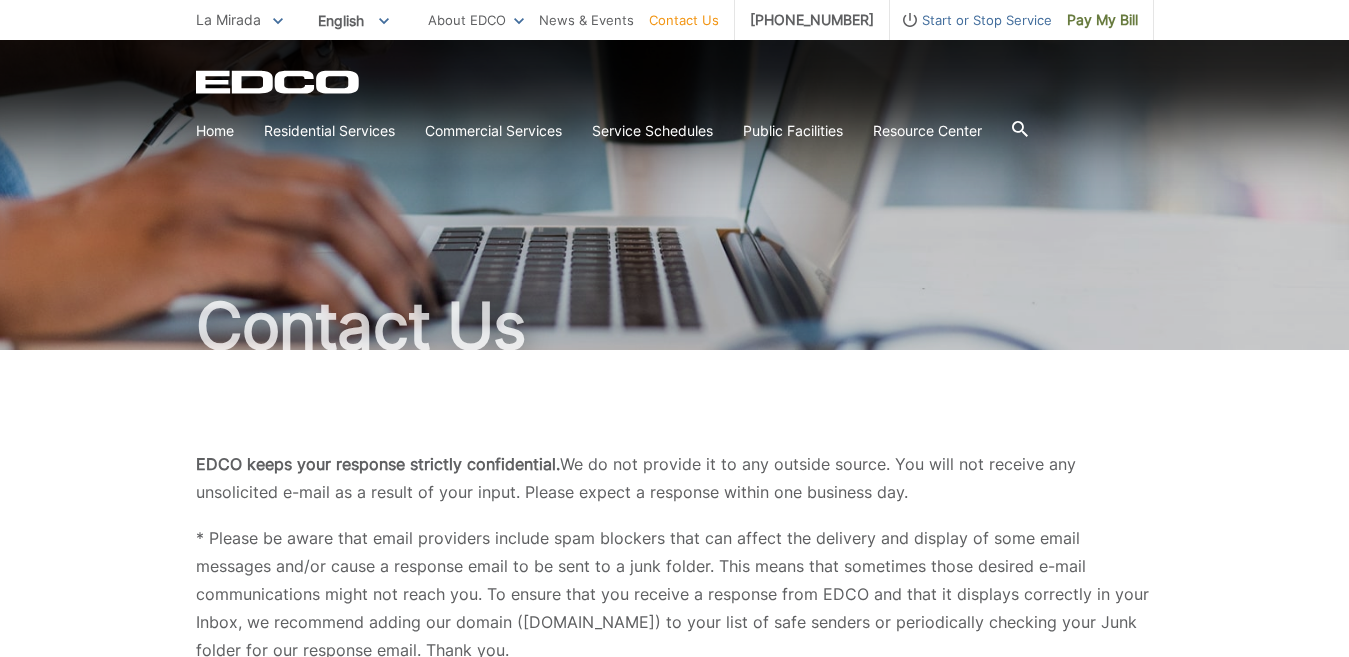 scroll, scrollTop: 0, scrollLeft: 0, axis: both 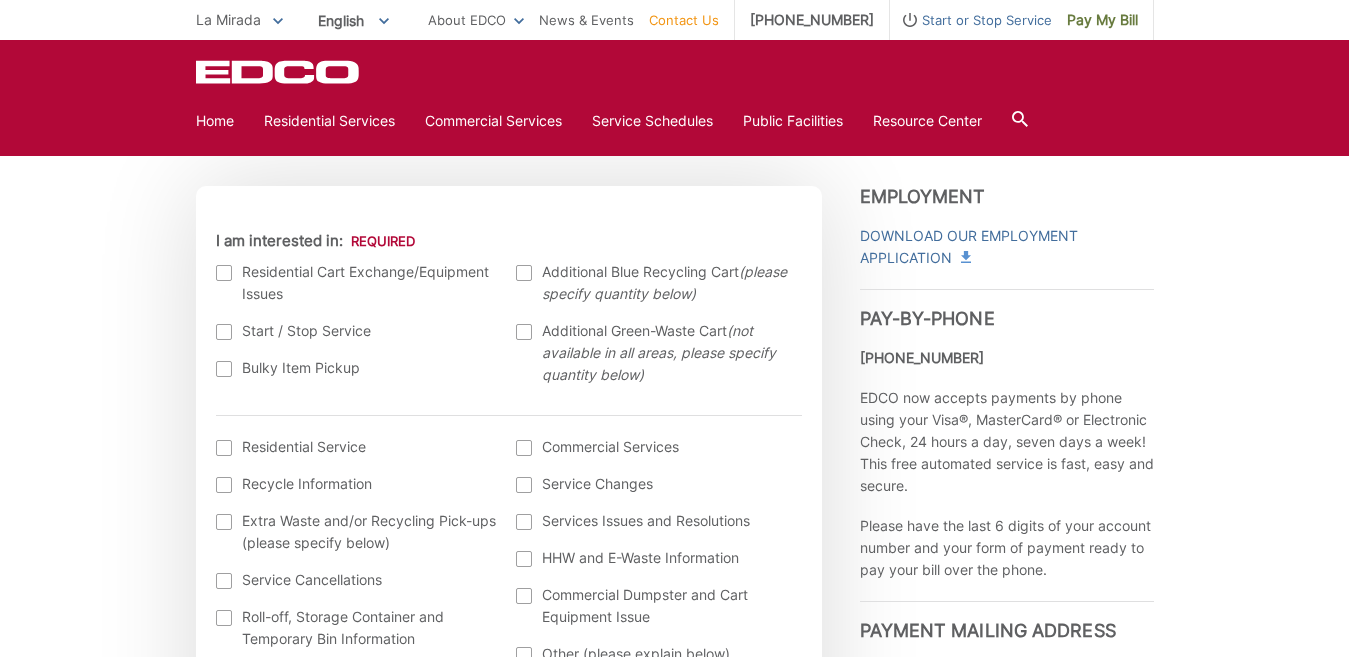 click at bounding box center [224, 273] 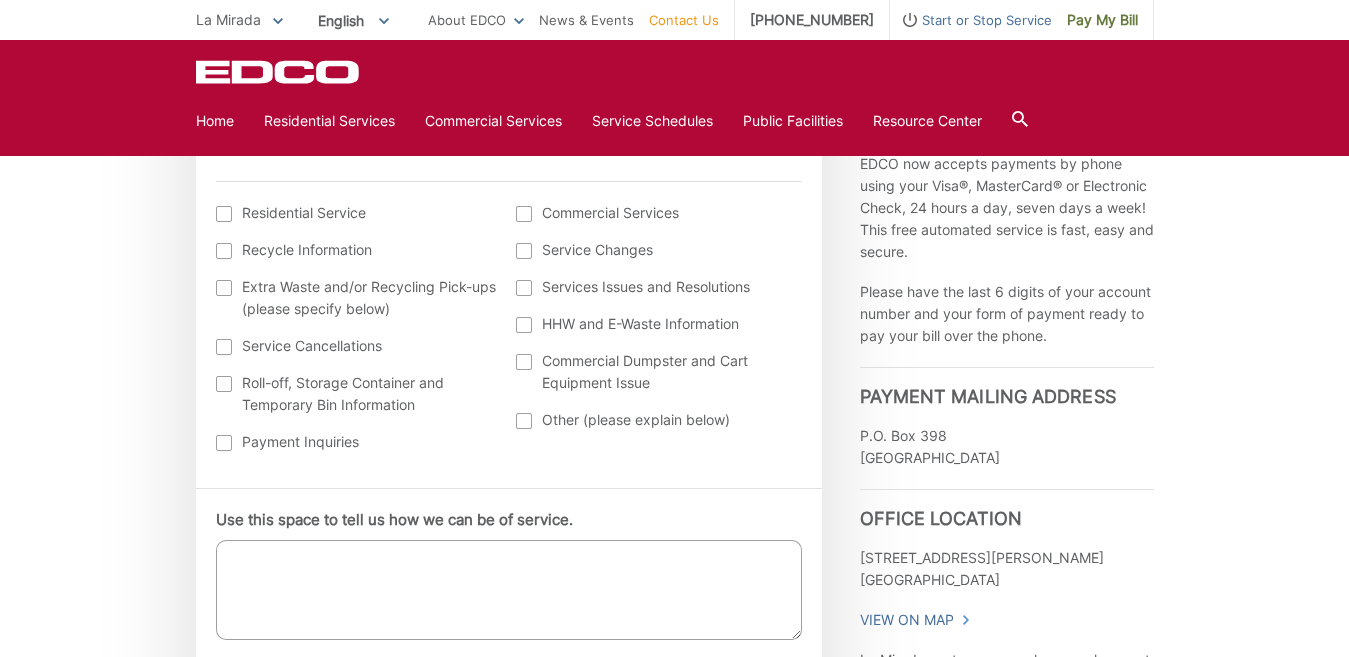 scroll, scrollTop: 903, scrollLeft: 0, axis: vertical 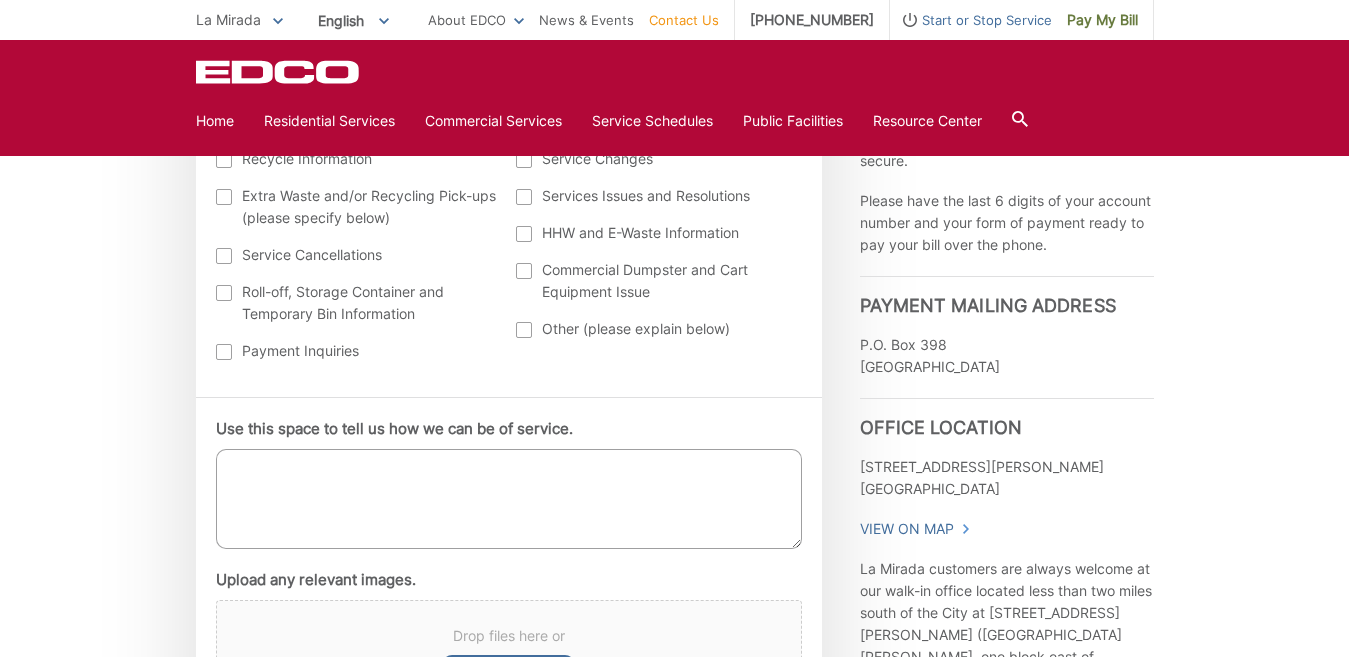 click on "Use this space to tell us how we can be of service." at bounding box center (509, 499) 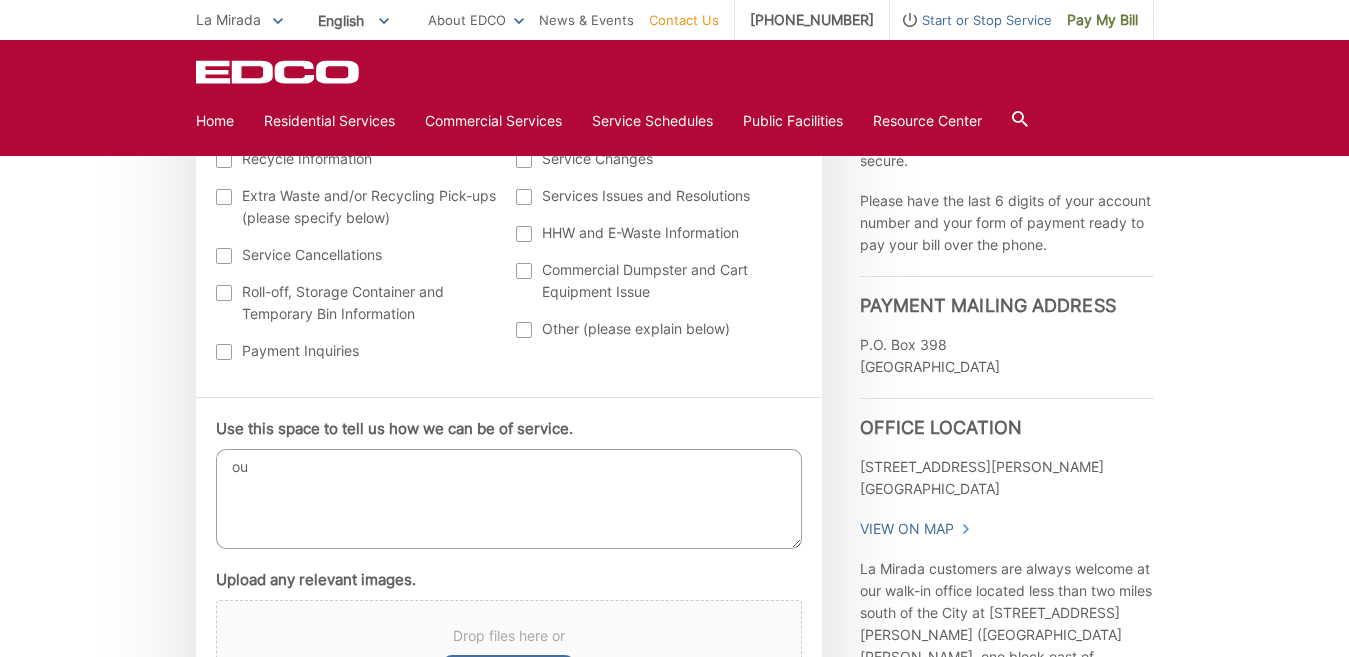 type on "o" 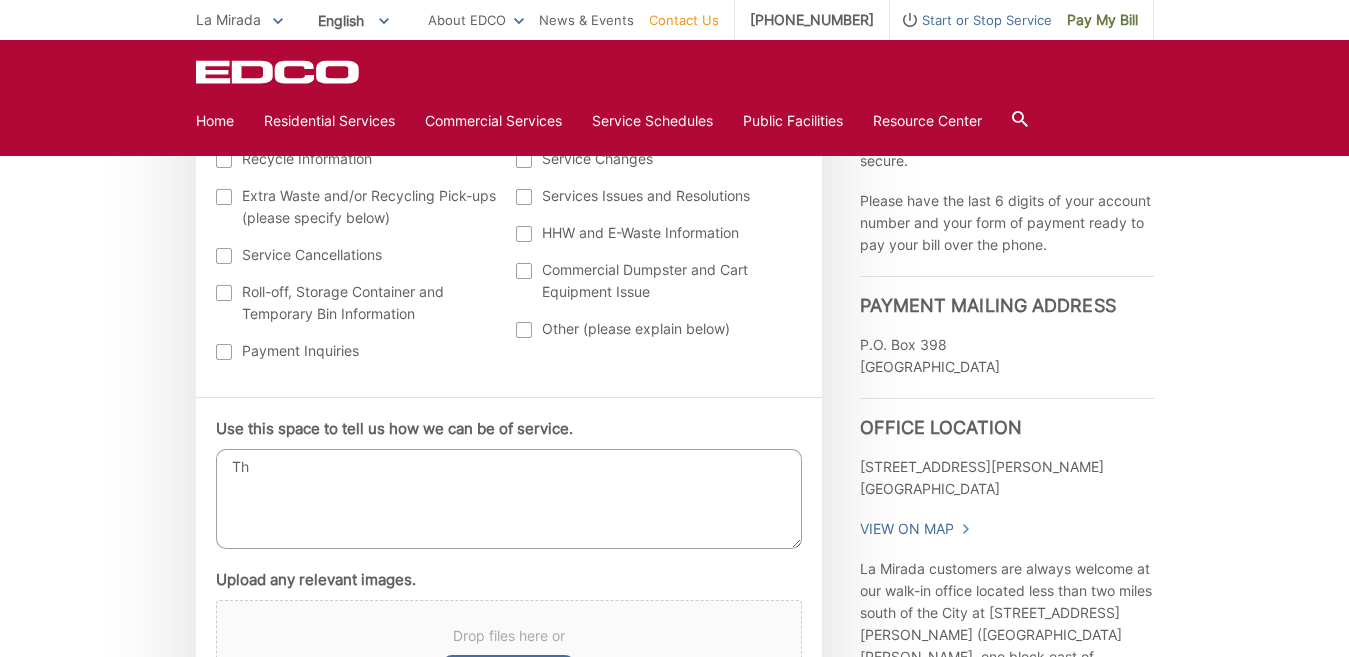 type on "T" 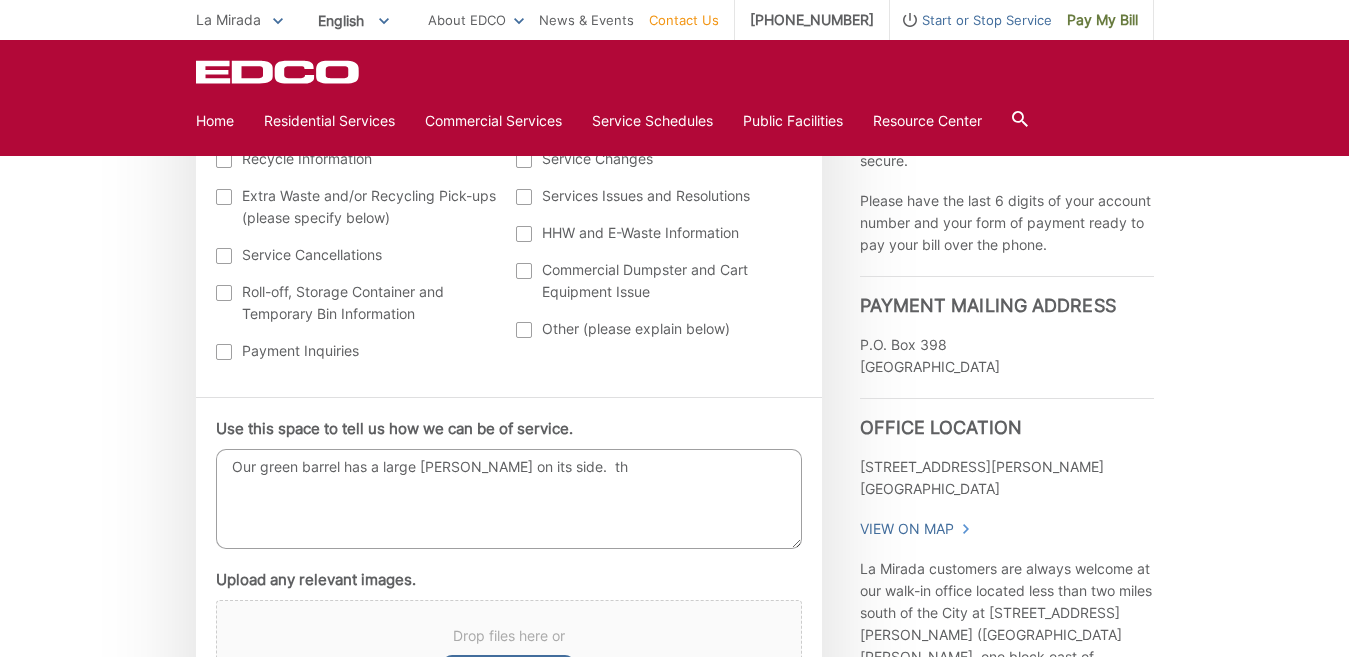 click on "Our green barrel has a large gouge on its side.  th" at bounding box center (509, 499) 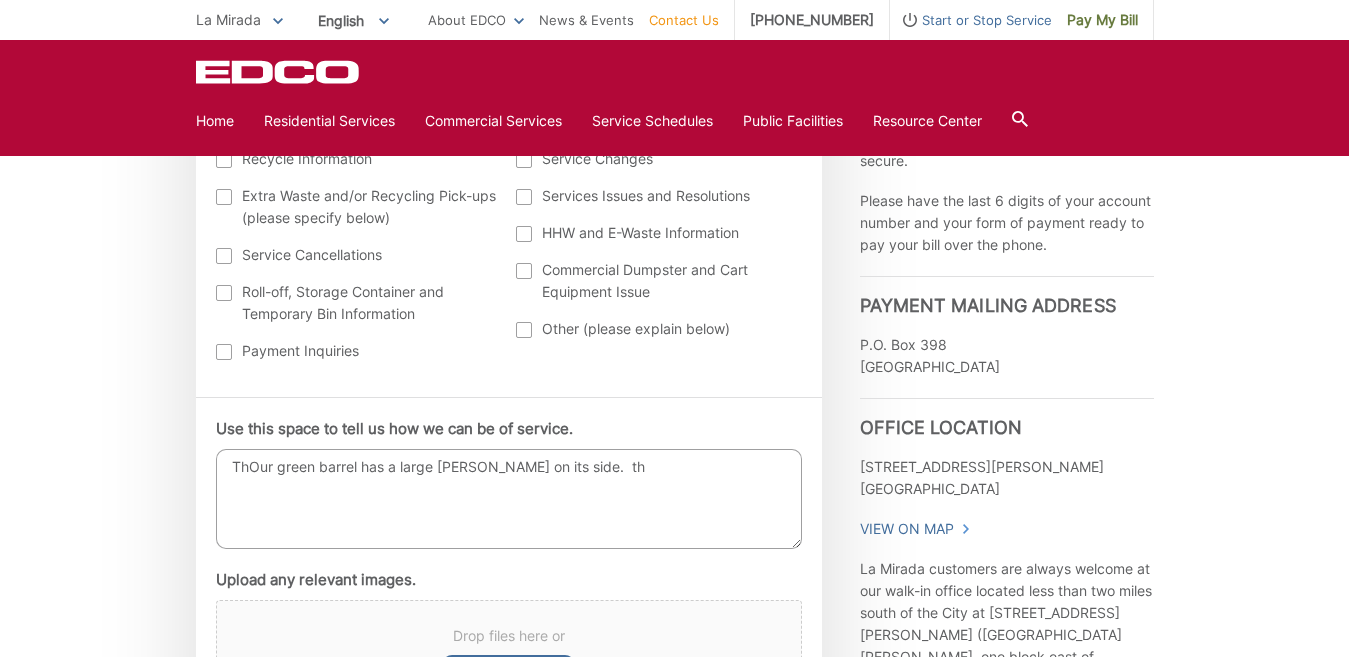 click on "ThOur green barrel has a large gouge on its side.  th" at bounding box center (509, 499) 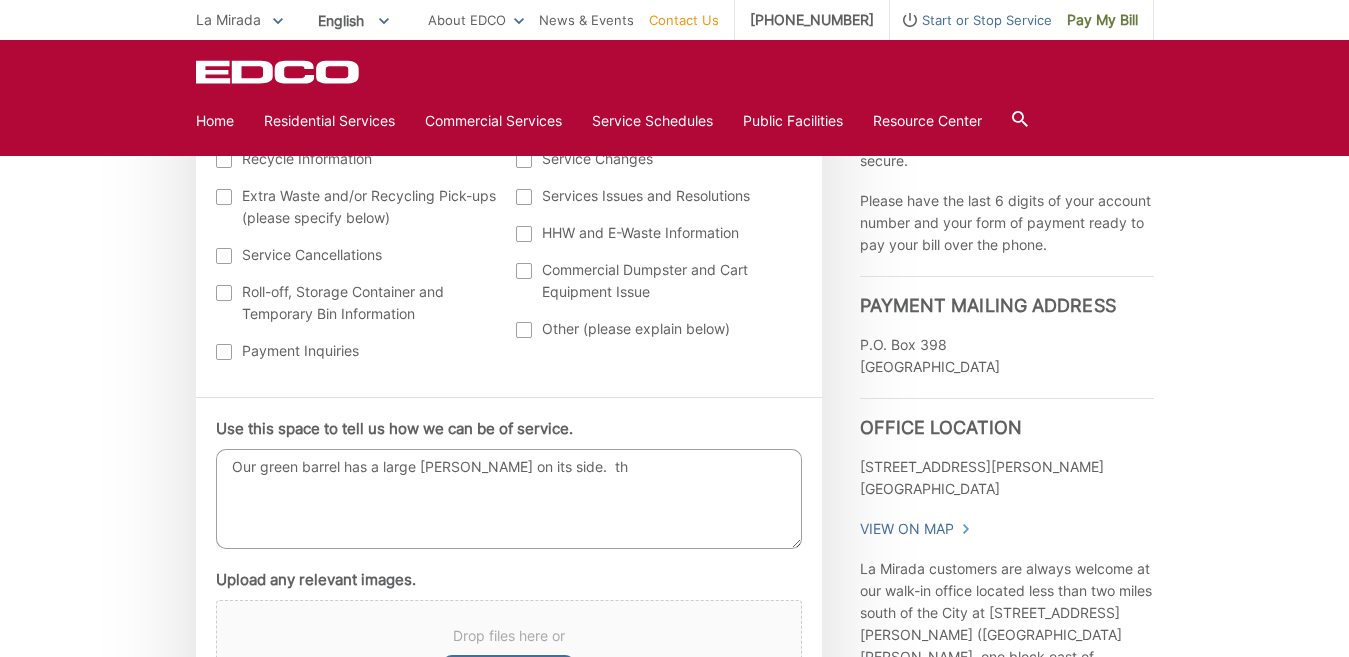 drag, startPoint x: 539, startPoint y: 467, endPoint x: 562, endPoint y: 464, distance: 23.194826 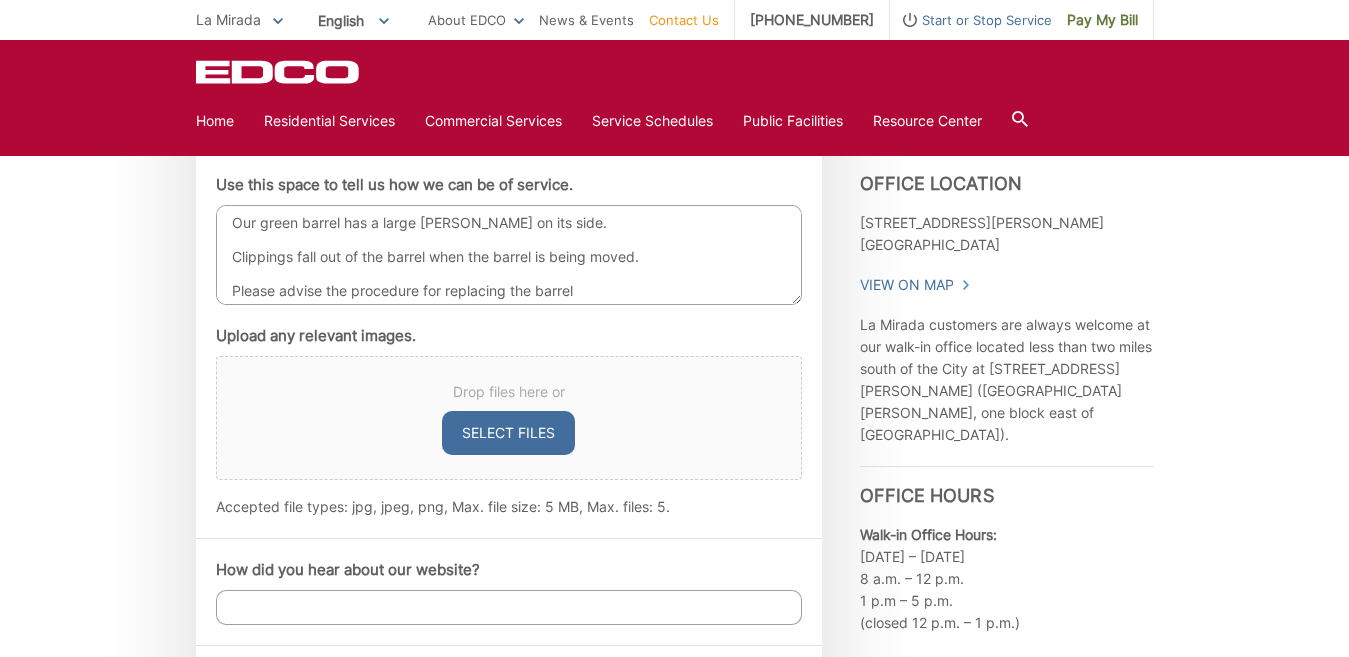 scroll, scrollTop: 1152, scrollLeft: 0, axis: vertical 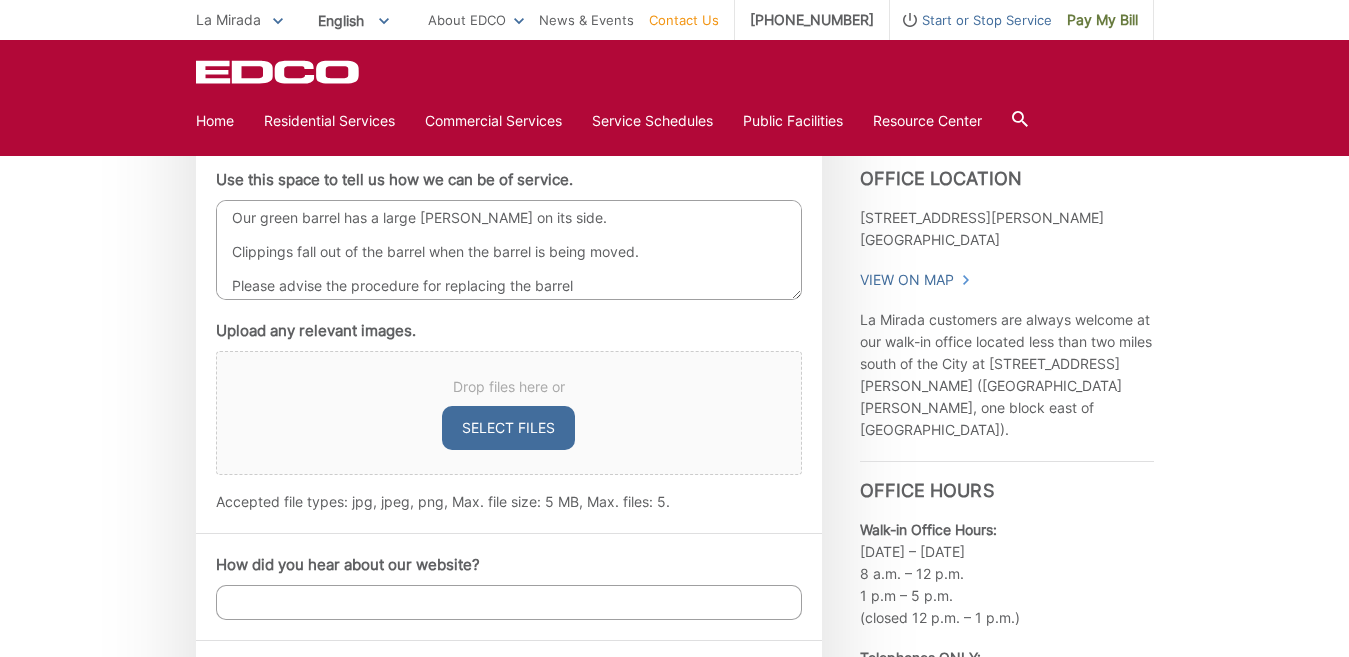 type on "Our green barrel has a large gouge on its side.
Clippings fall out of the barrel when the barrel is being moved.
Please advise the procedure for replacing the barrel" 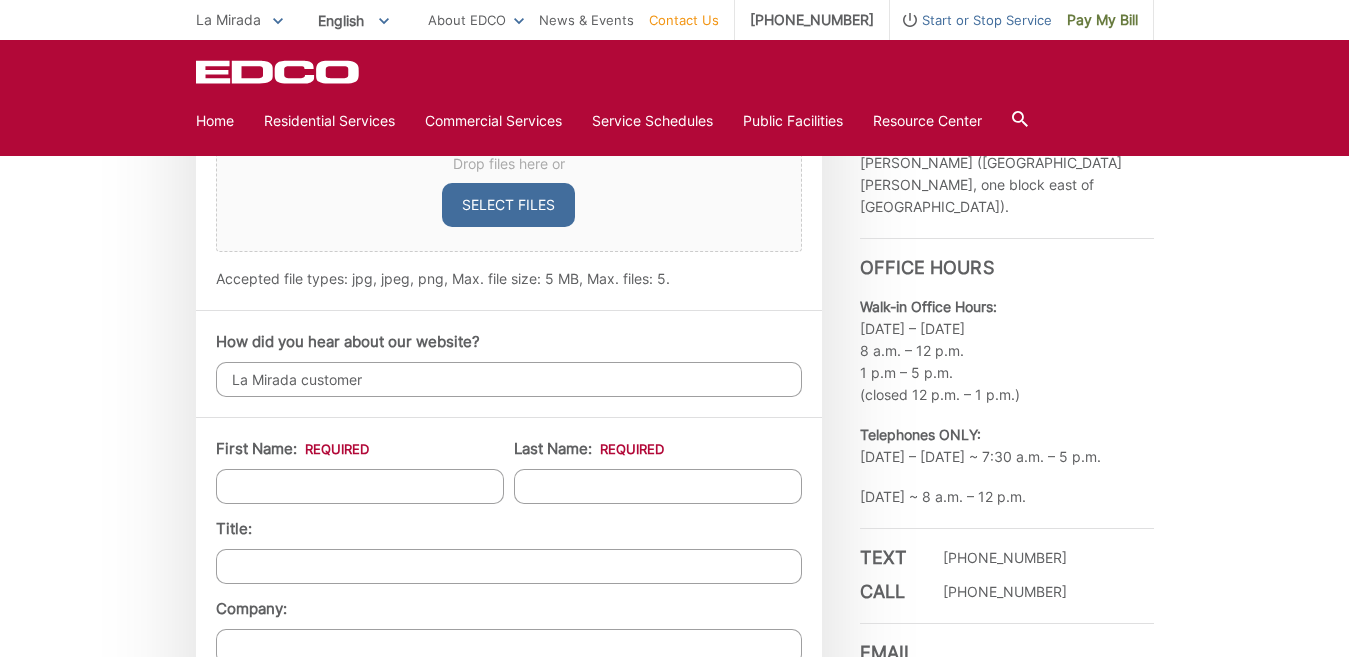 scroll, scrollTop: 1386, scrollLeft: 0, axis: vertical 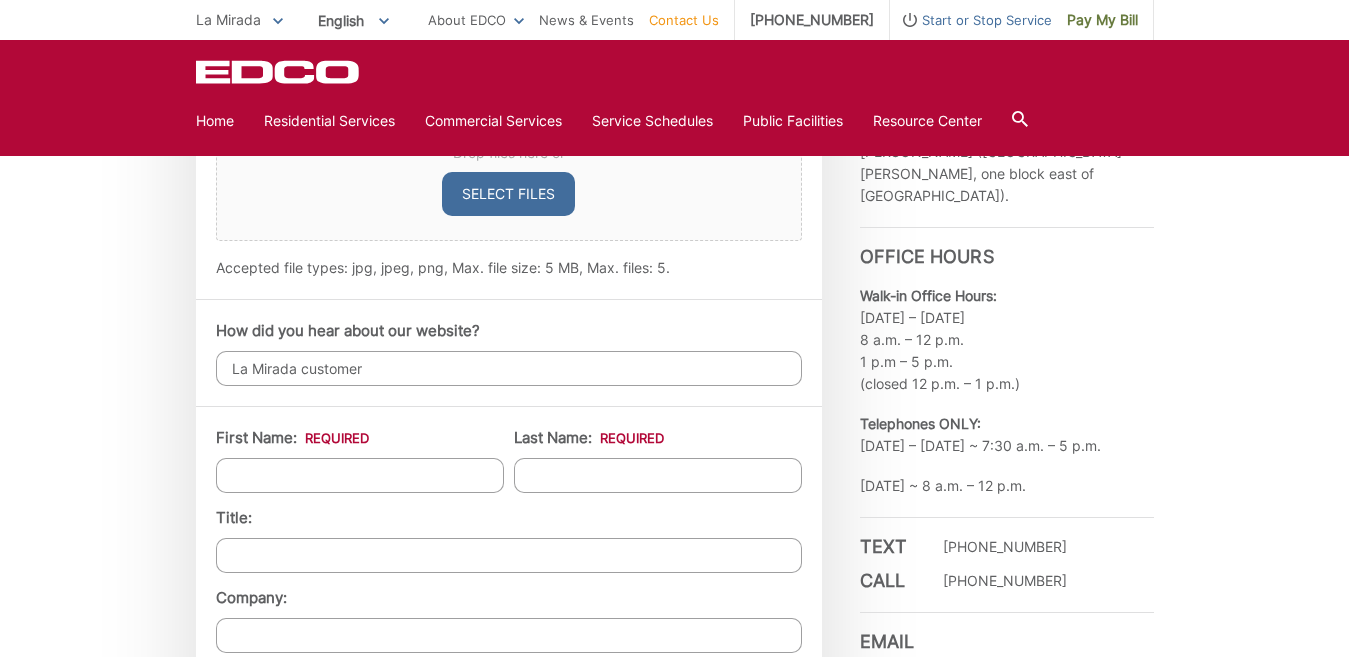 type on "La Mirada customer" 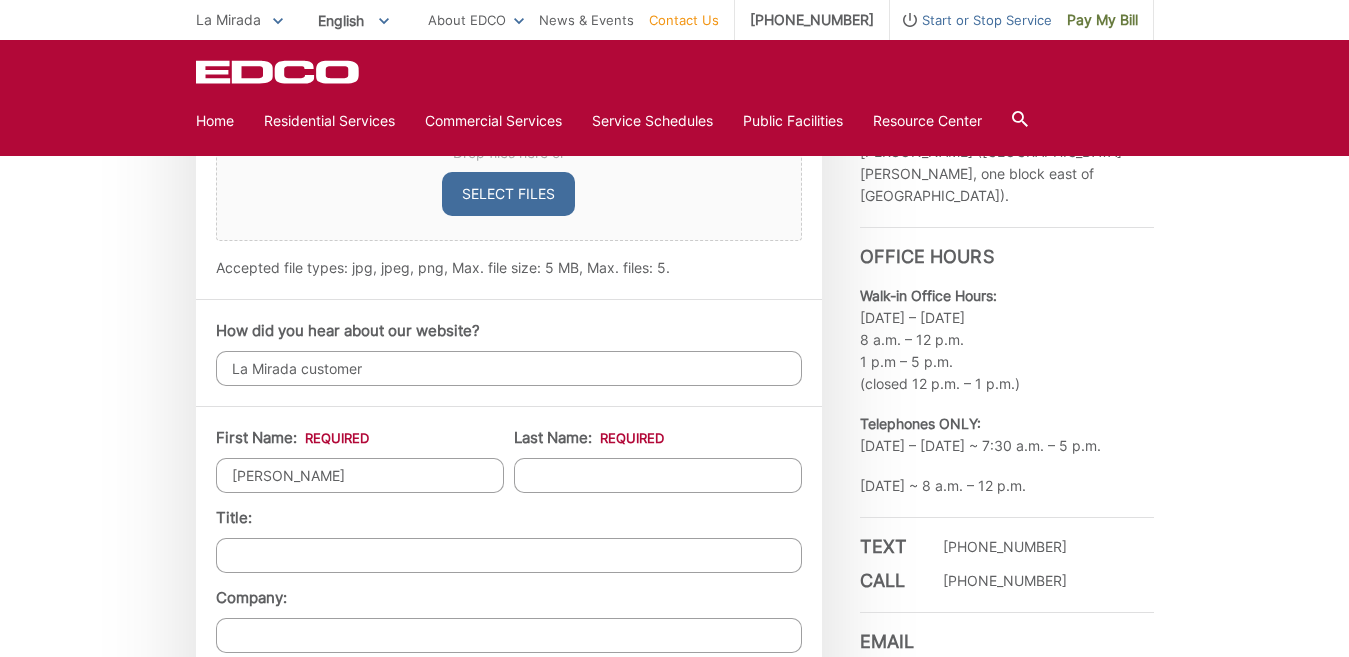 type on "[PERSON_NAME]" 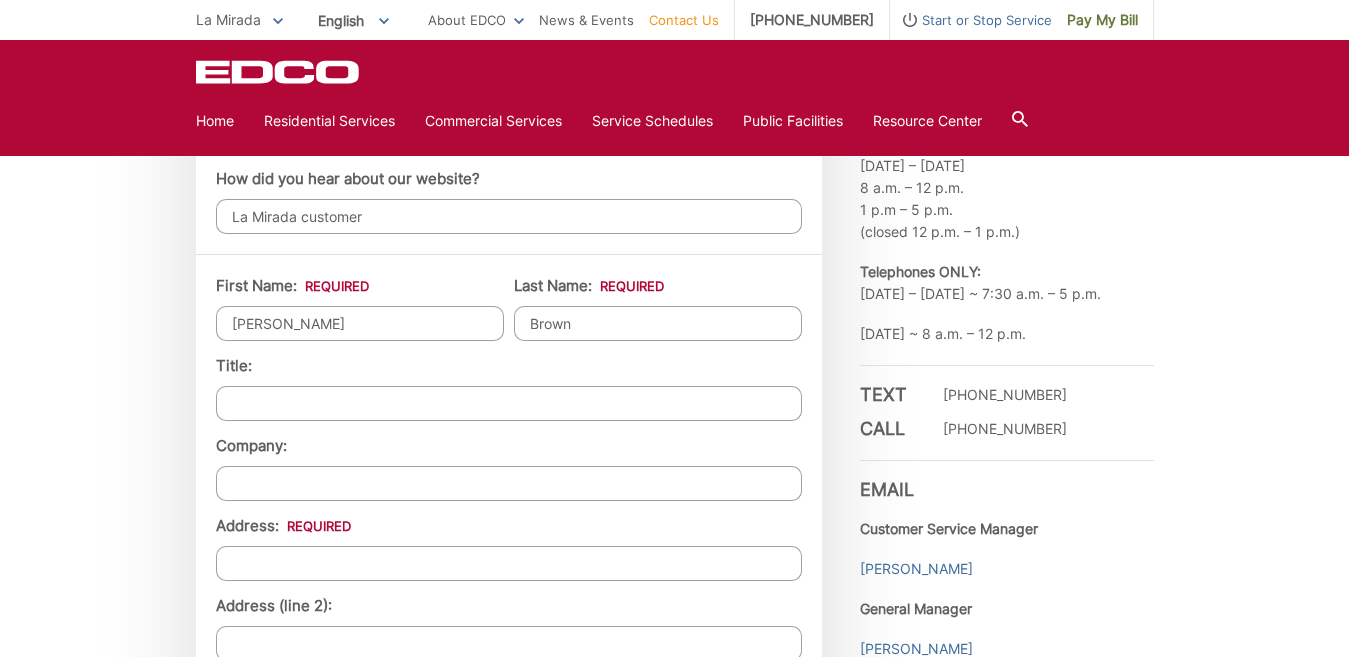 scroll, scrollTop: 1558, scrollLeft: 0, axis: vertical 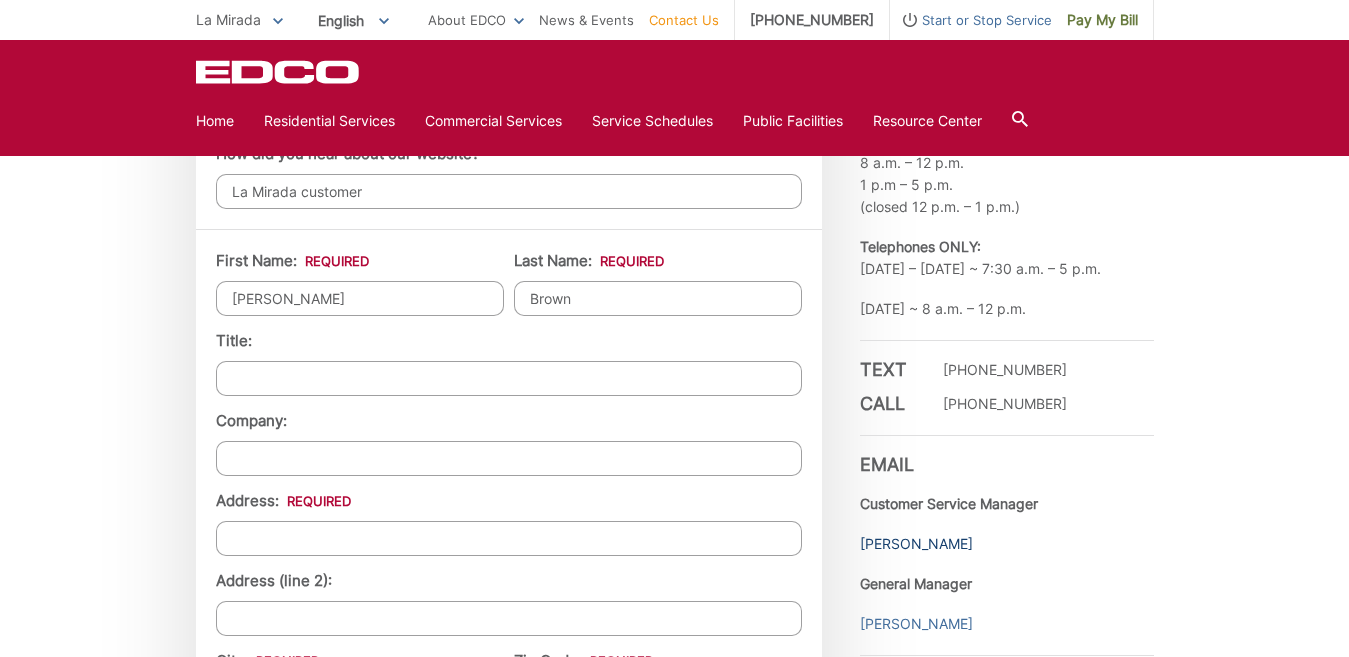 type on "Brown" 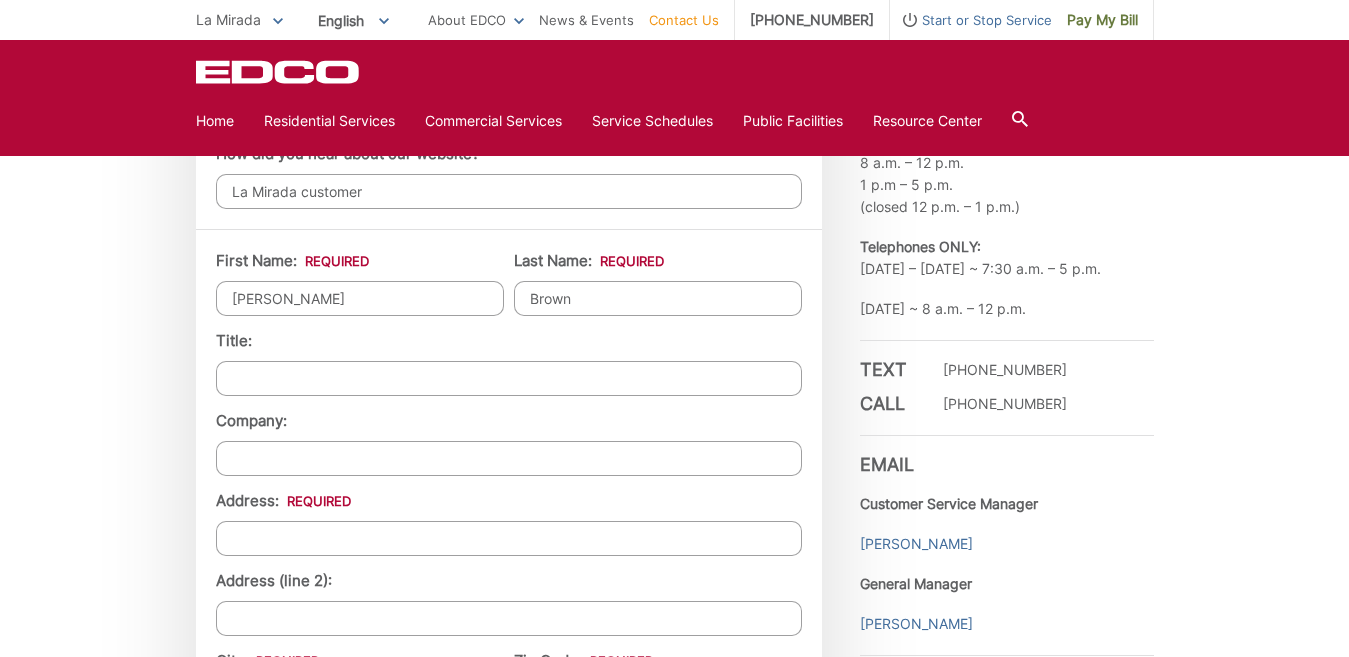 click on "Address: *" at bounding box center [509, 538] 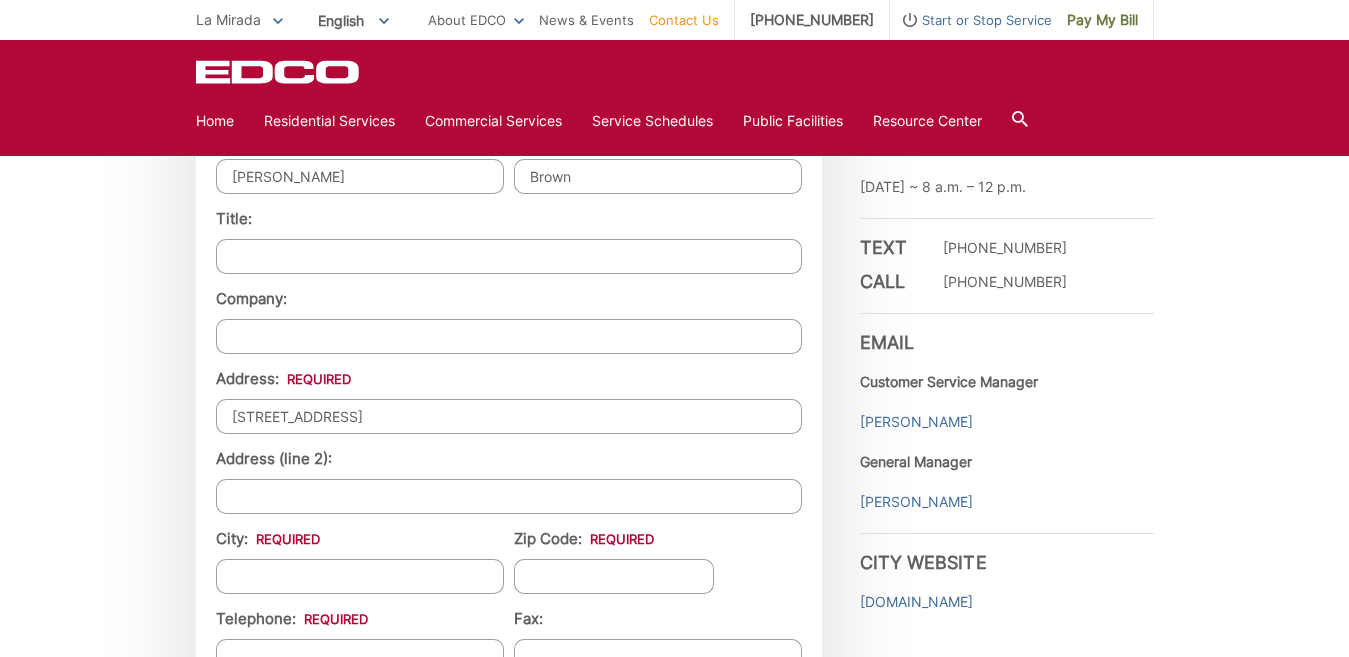 scroll, scrollTop: 1700, scrollLeft: 0, axis: vertical 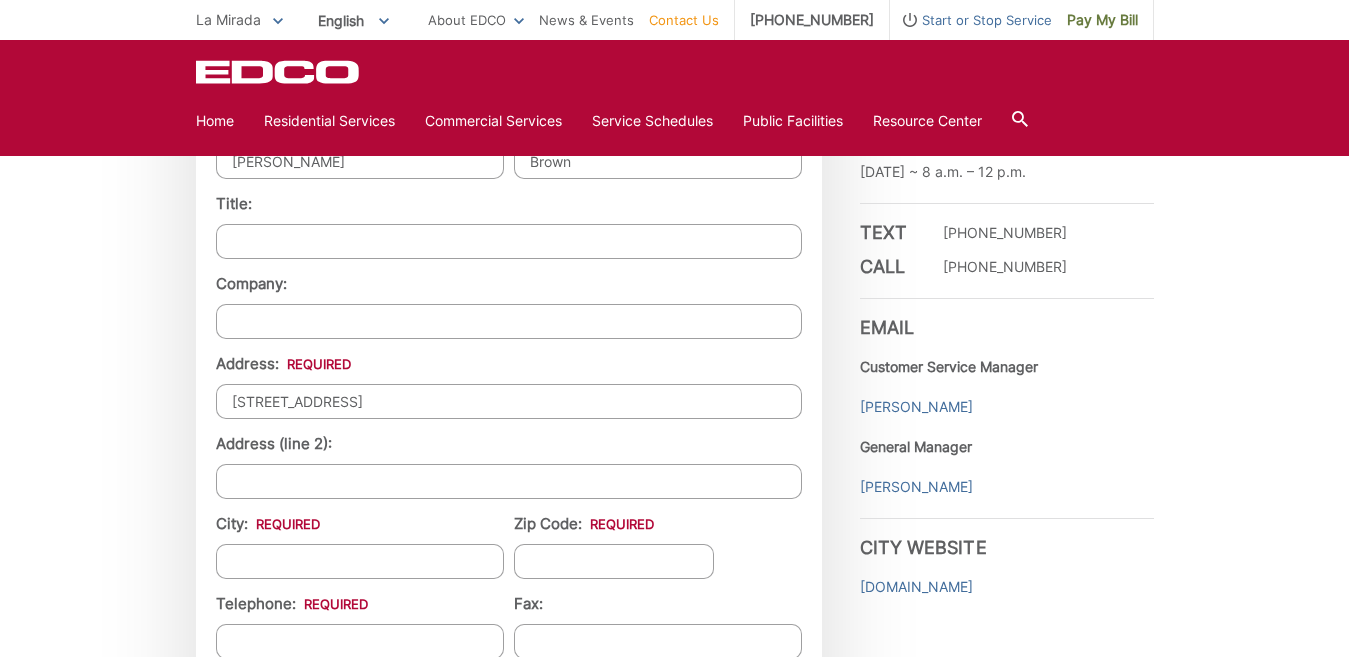 type on "13727b Biola Avenue" 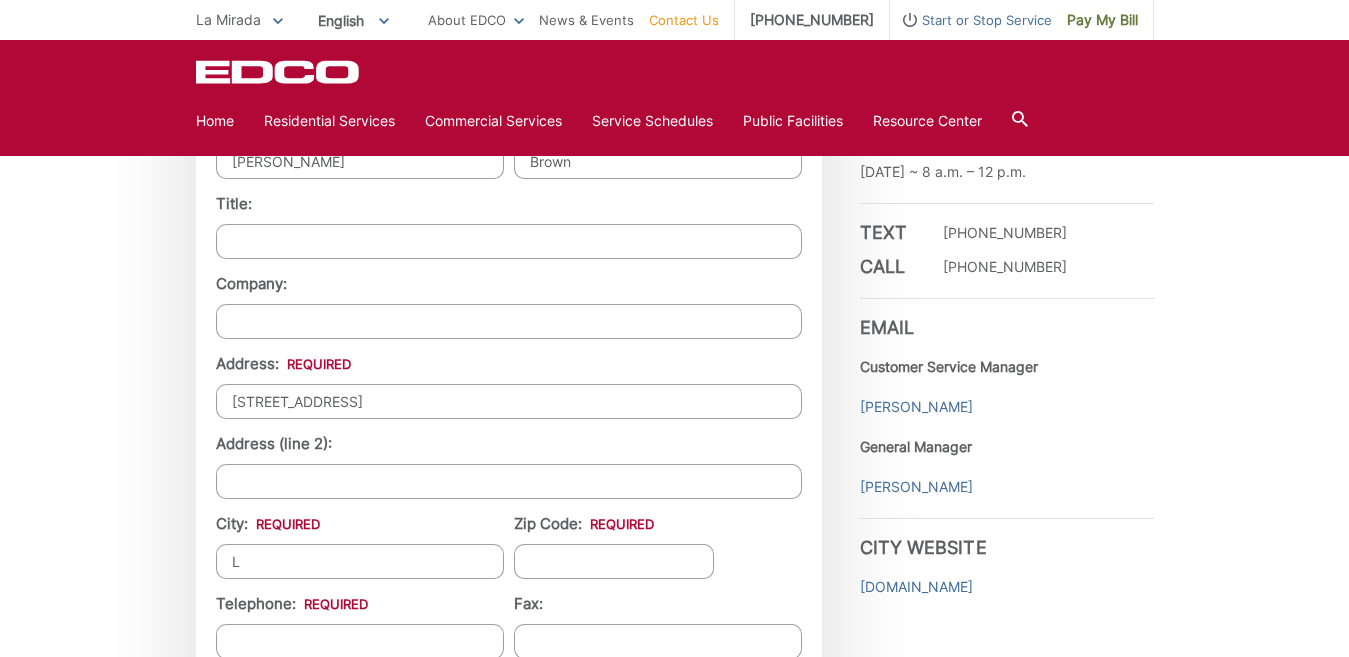 type on "LA MIRADA" 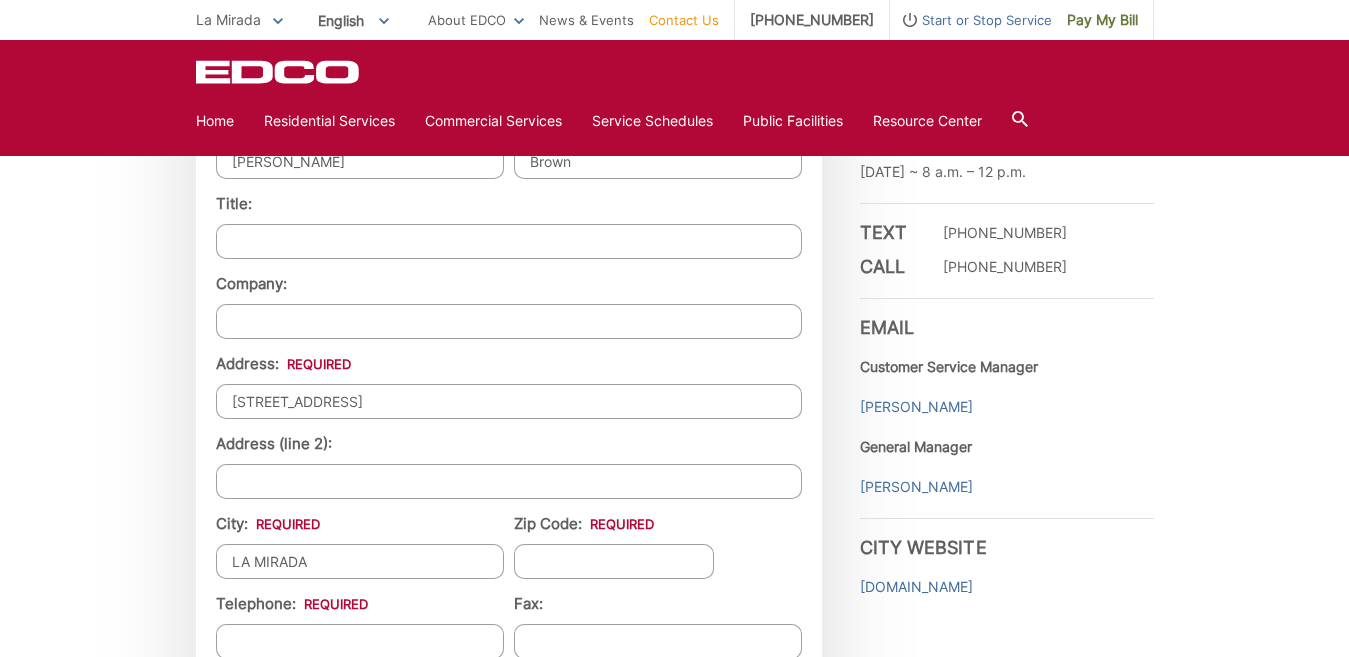 type on "90638" 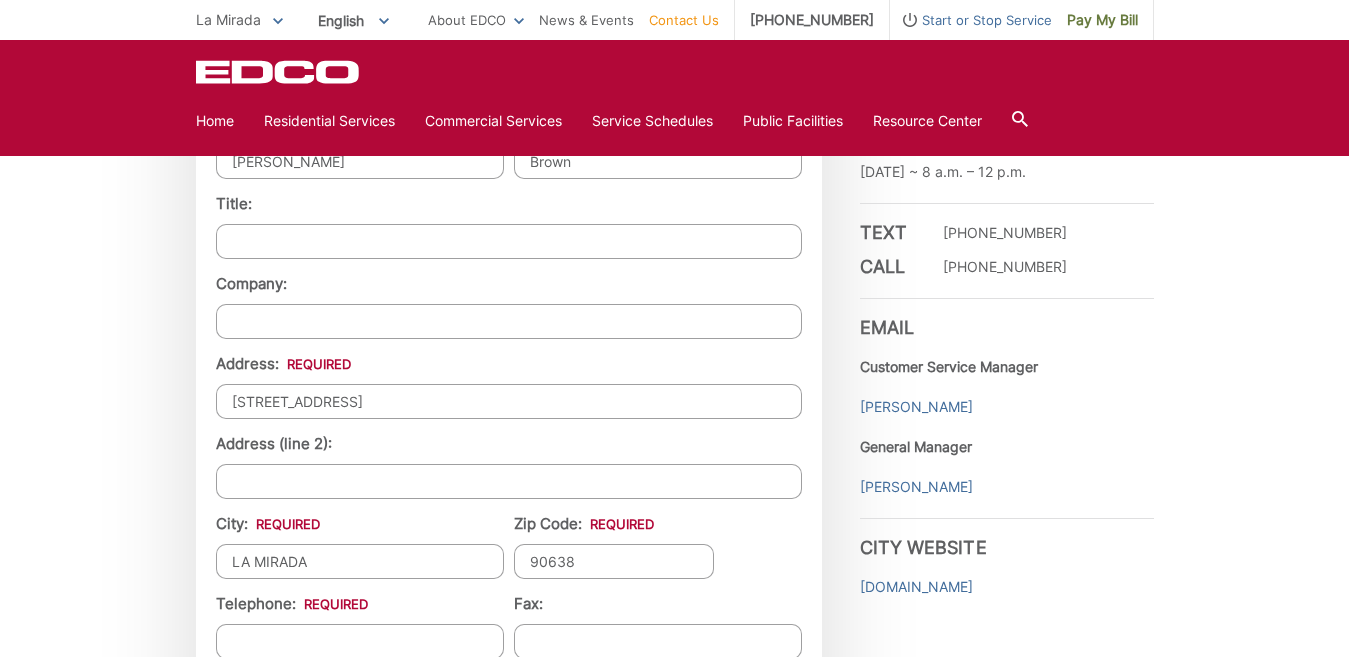 click on "13727b Biola Avenue" at bounding box center [509, 401] 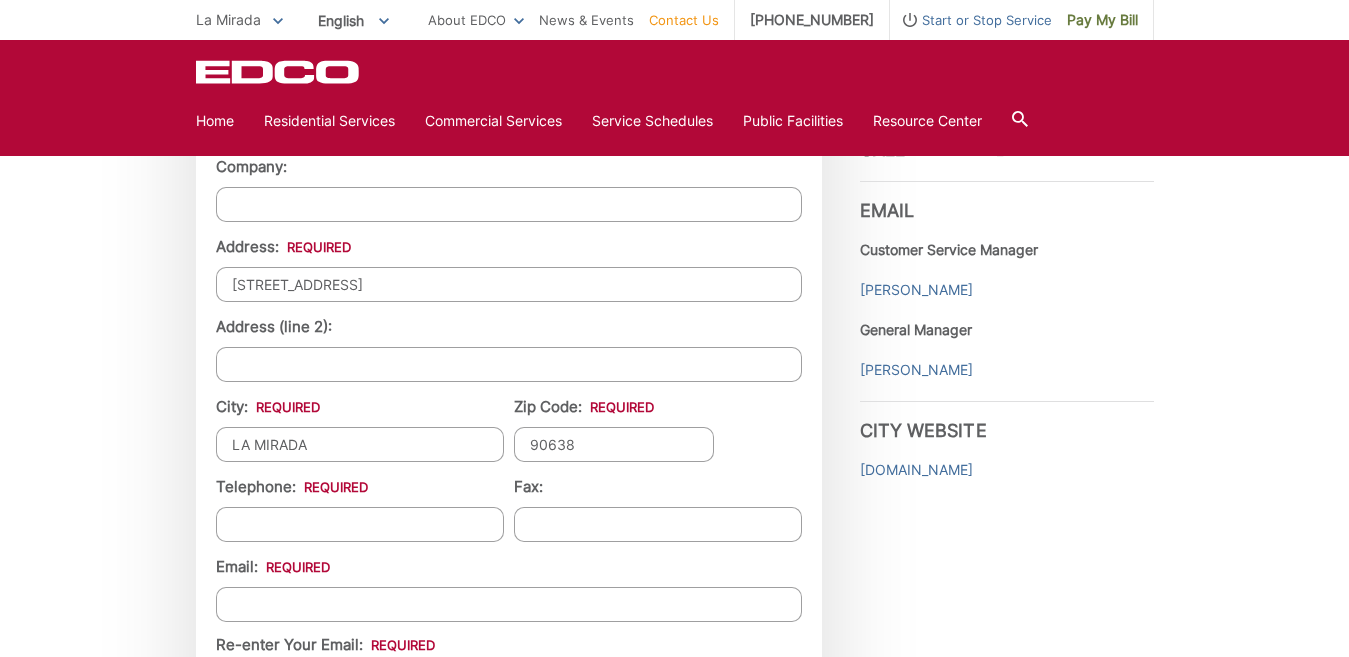 scroll, scrollTop: 1822, scrollLeft: 0, axis: vertical 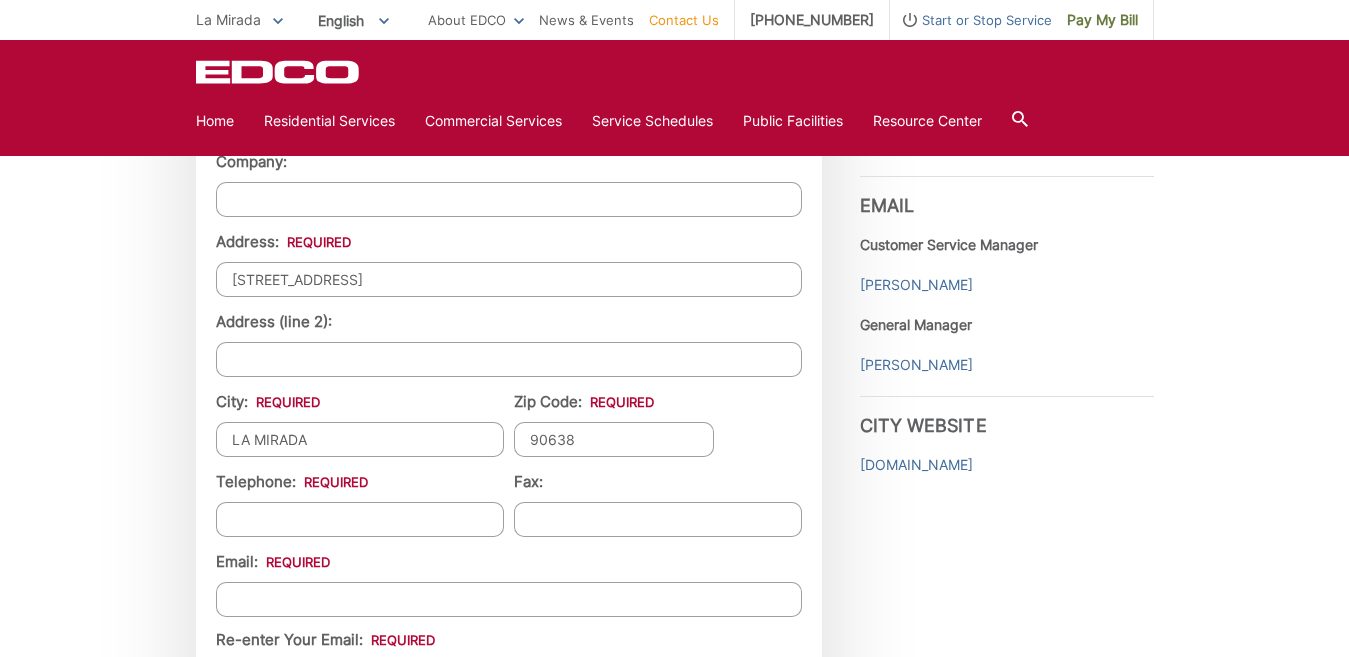 type on "13727 Biola Avenue" 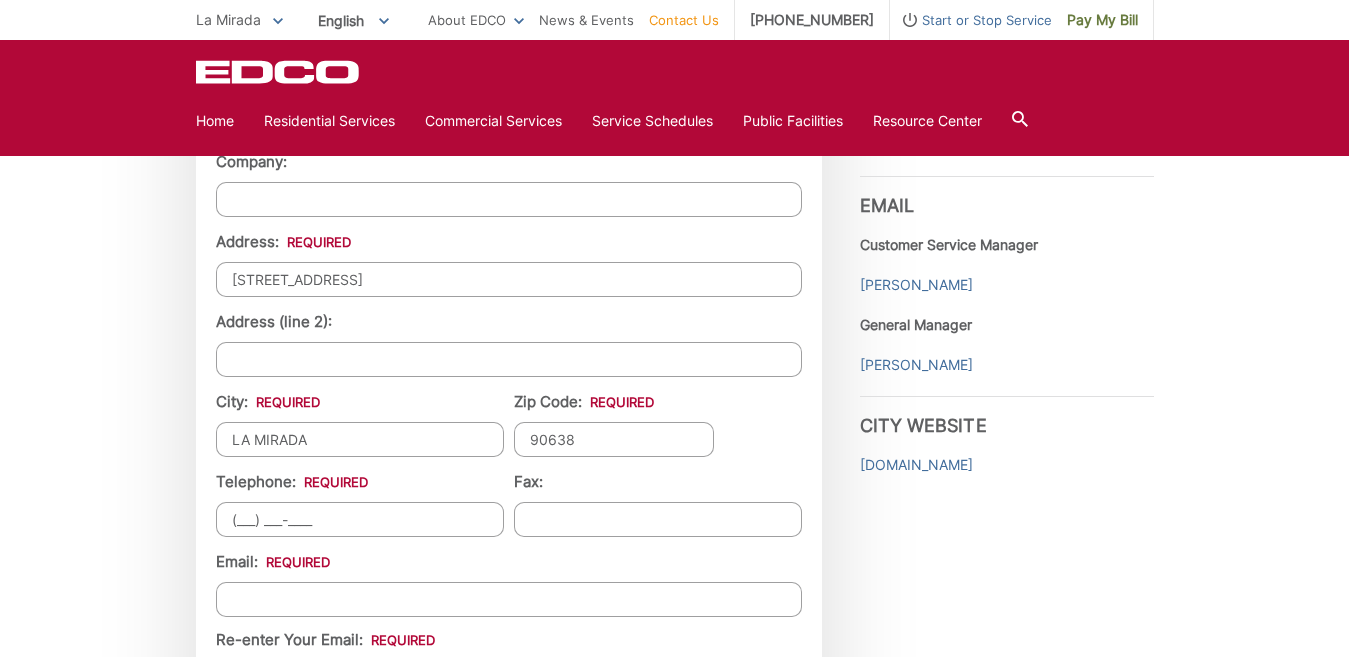 click on "(___) ___-____" at bounding box center [360, 519] 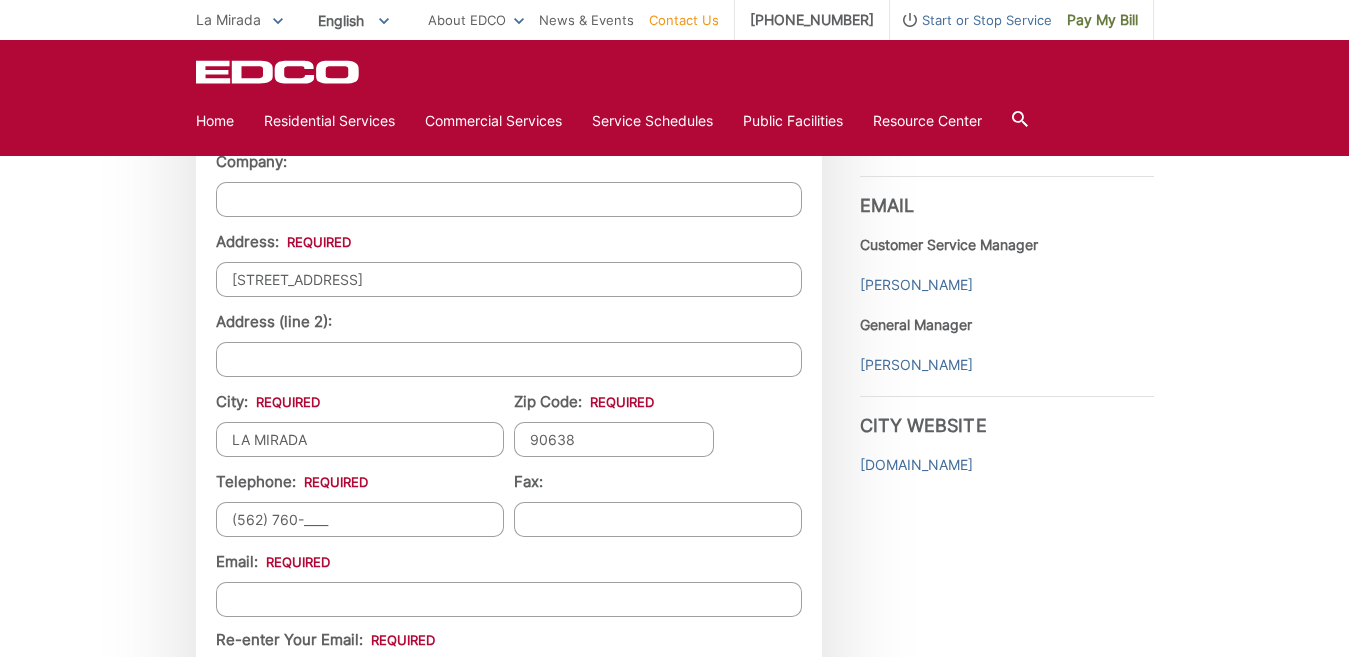 type on "(562) 760-6___" 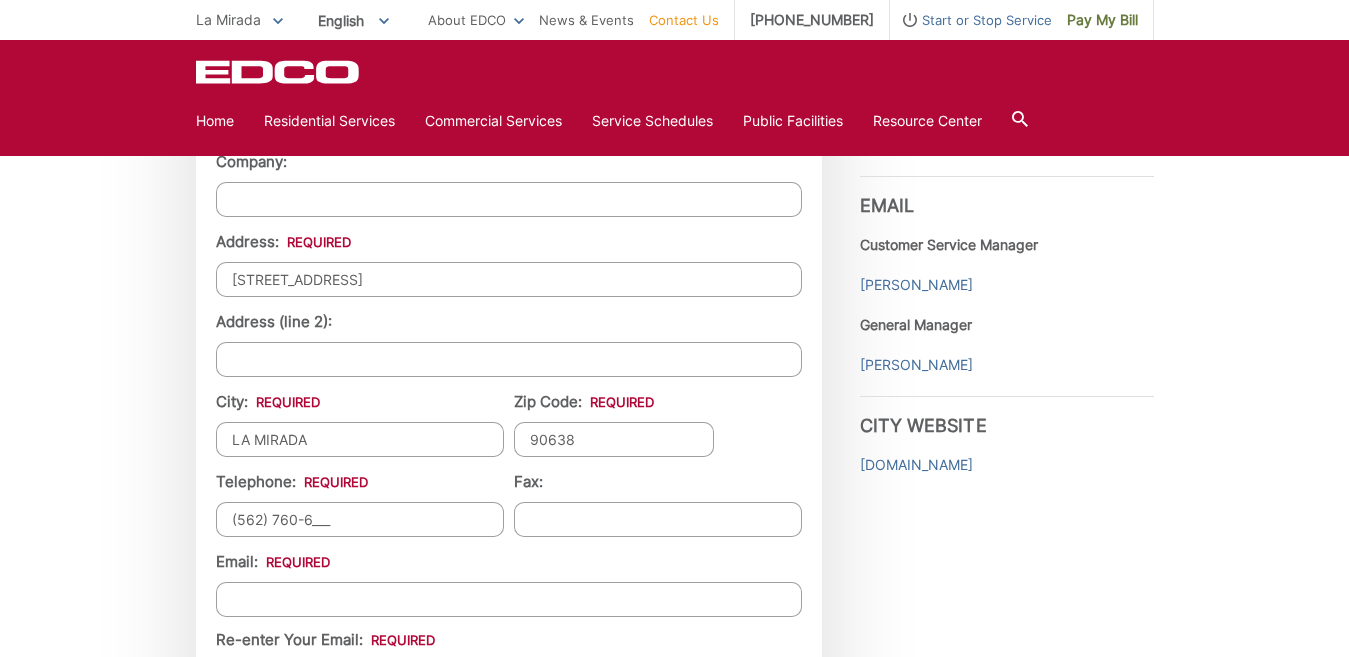 type 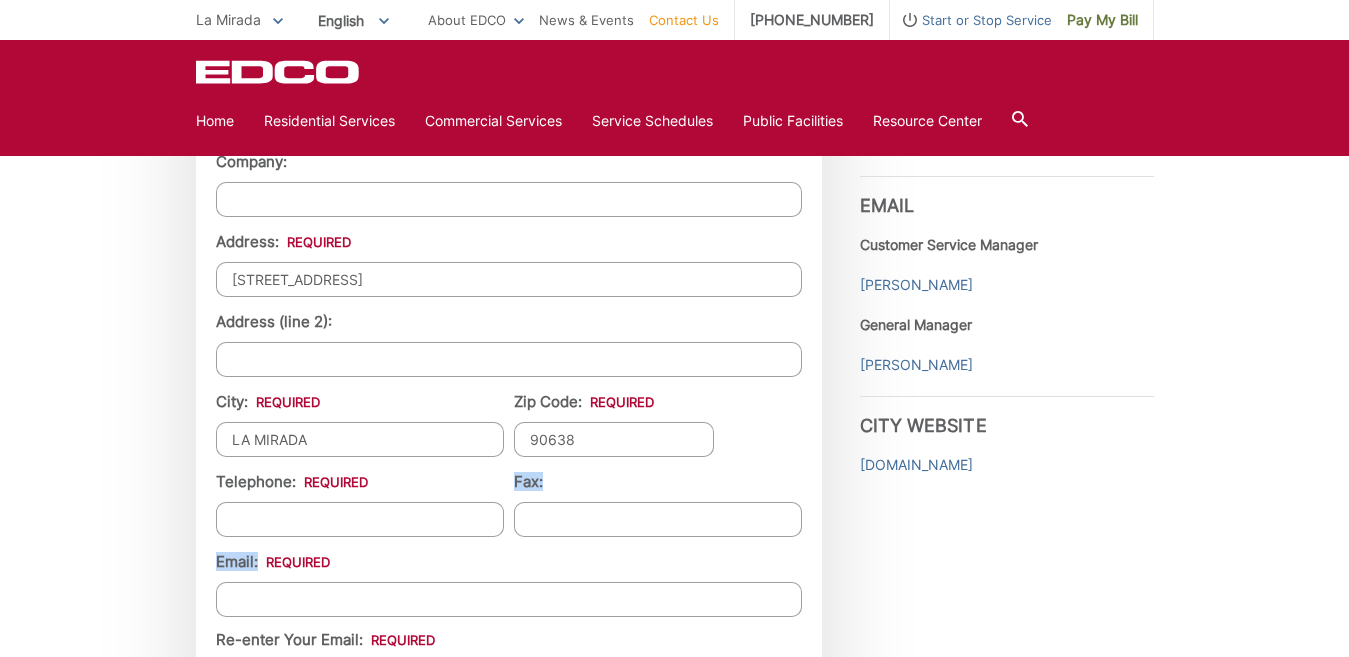 drag, startPoint x: 236, startPoint y: 497, endPoint x: 271, endPoint y: 592, distance: 101.24229 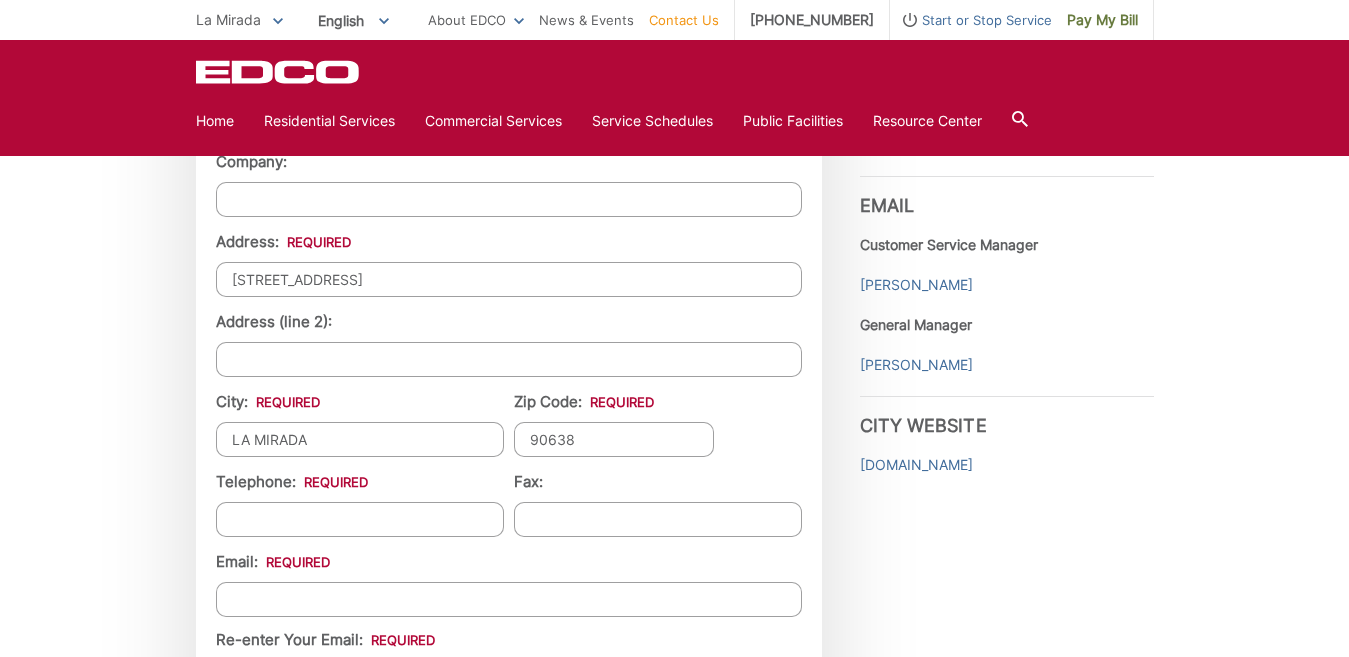 click on "Email *" at bounding box center [509, 599] 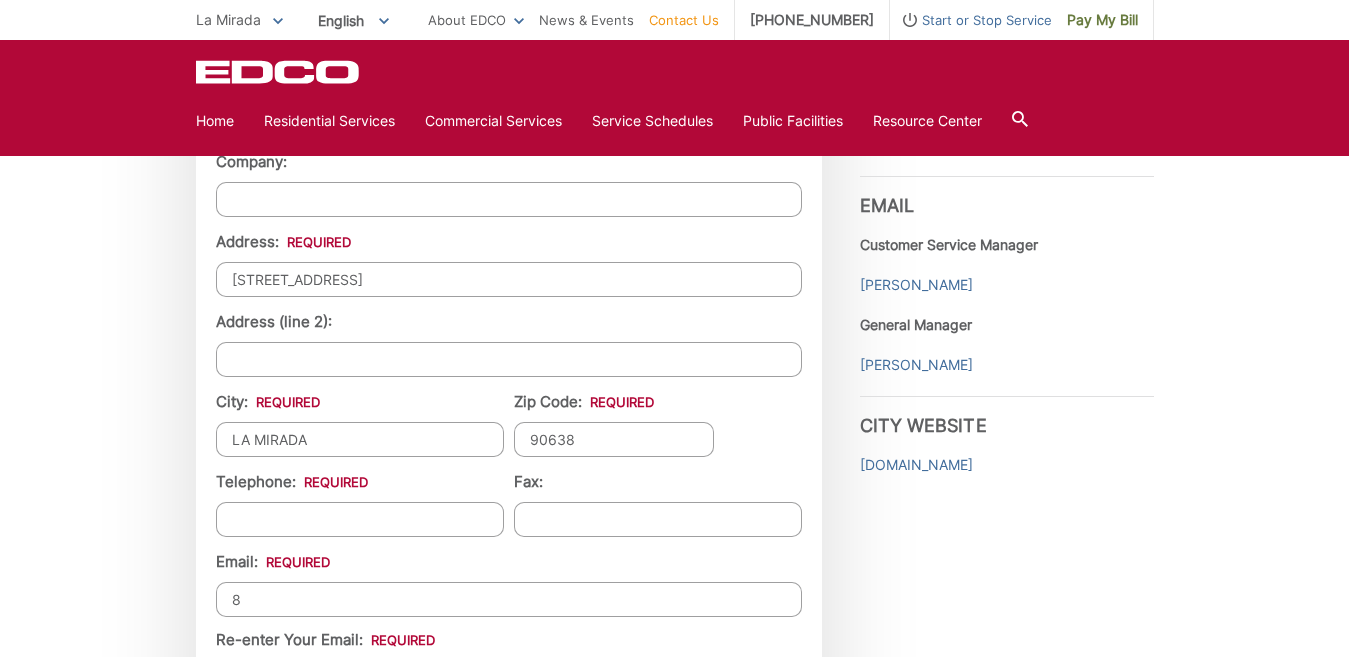type on "8" 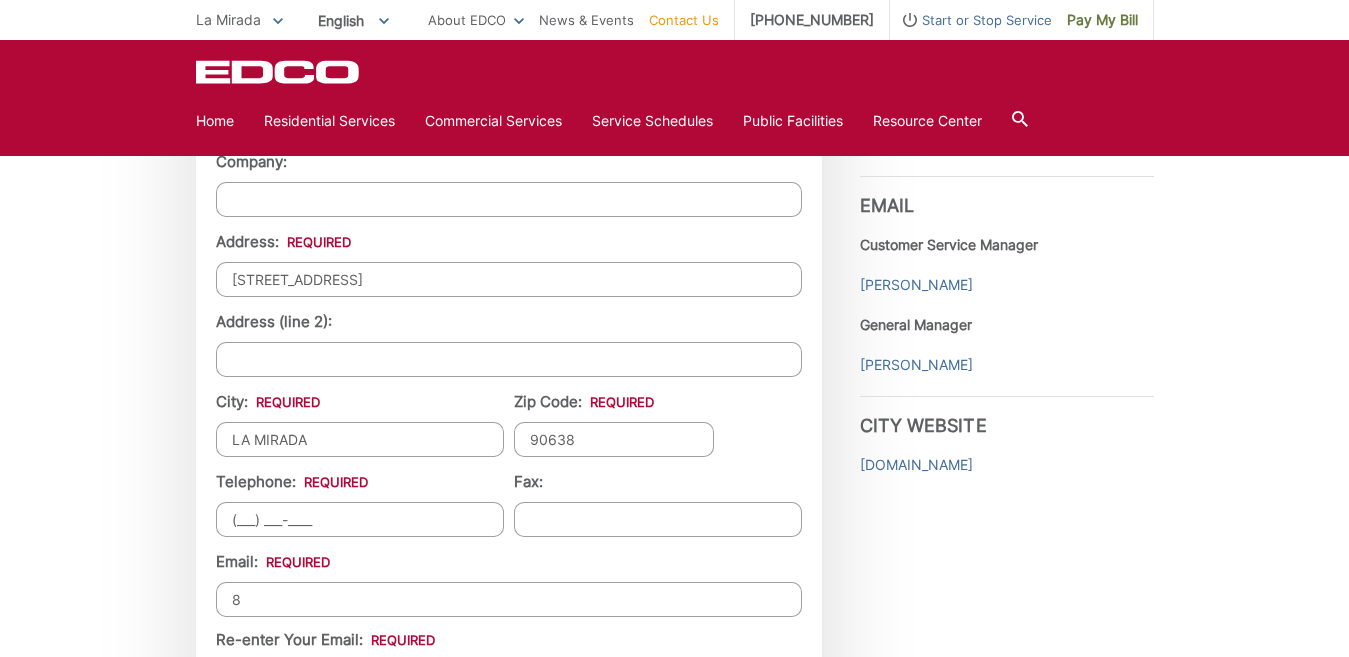 click on "(___) ___-____" at bounding box center (360, 519) 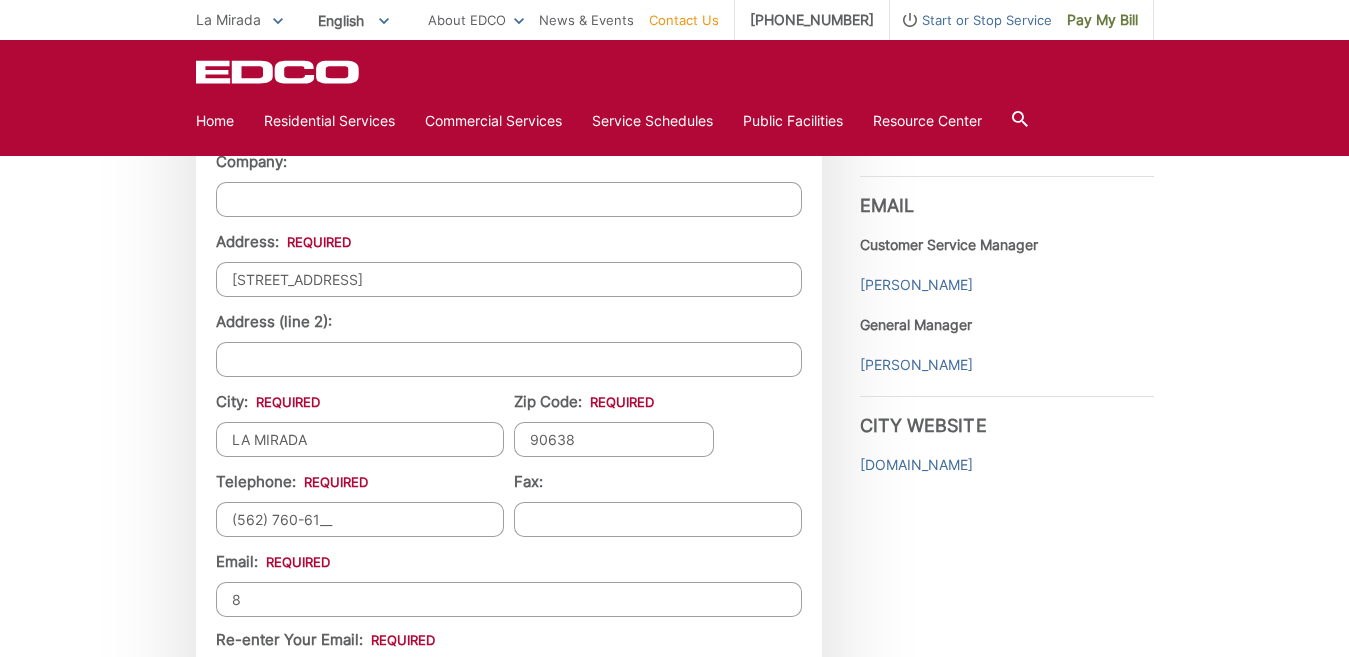 type on "(562) 760-616_" 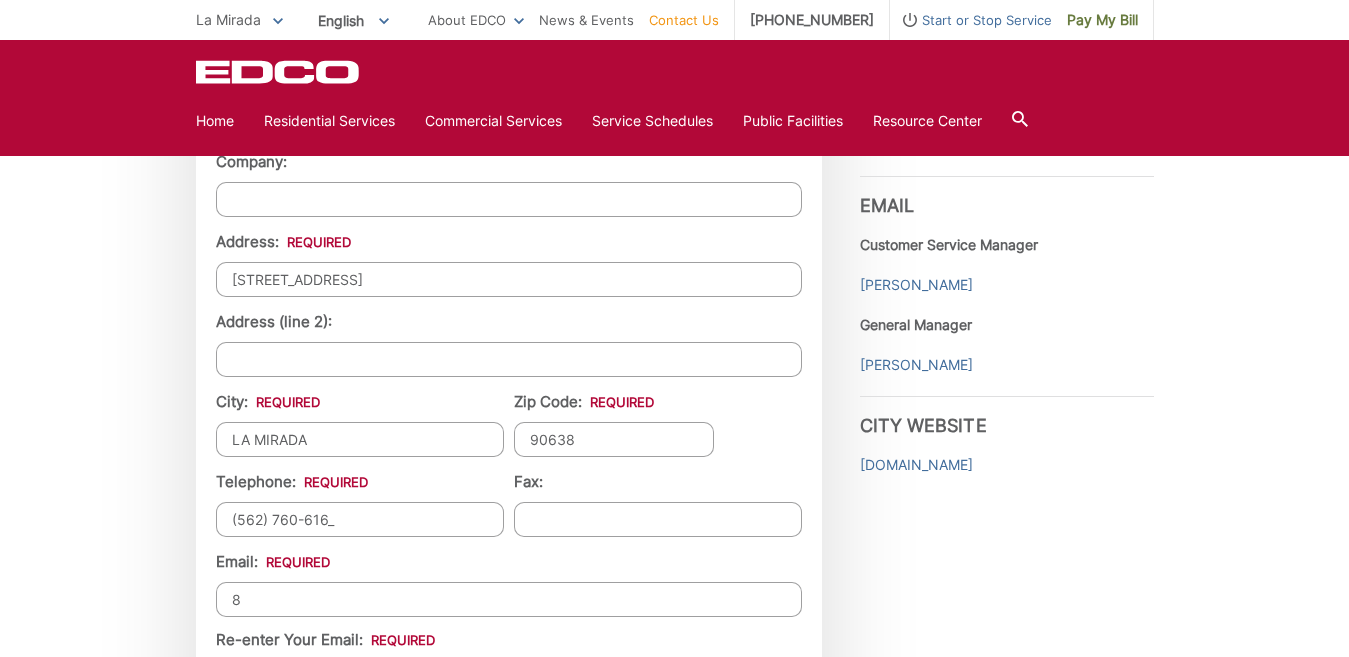 type 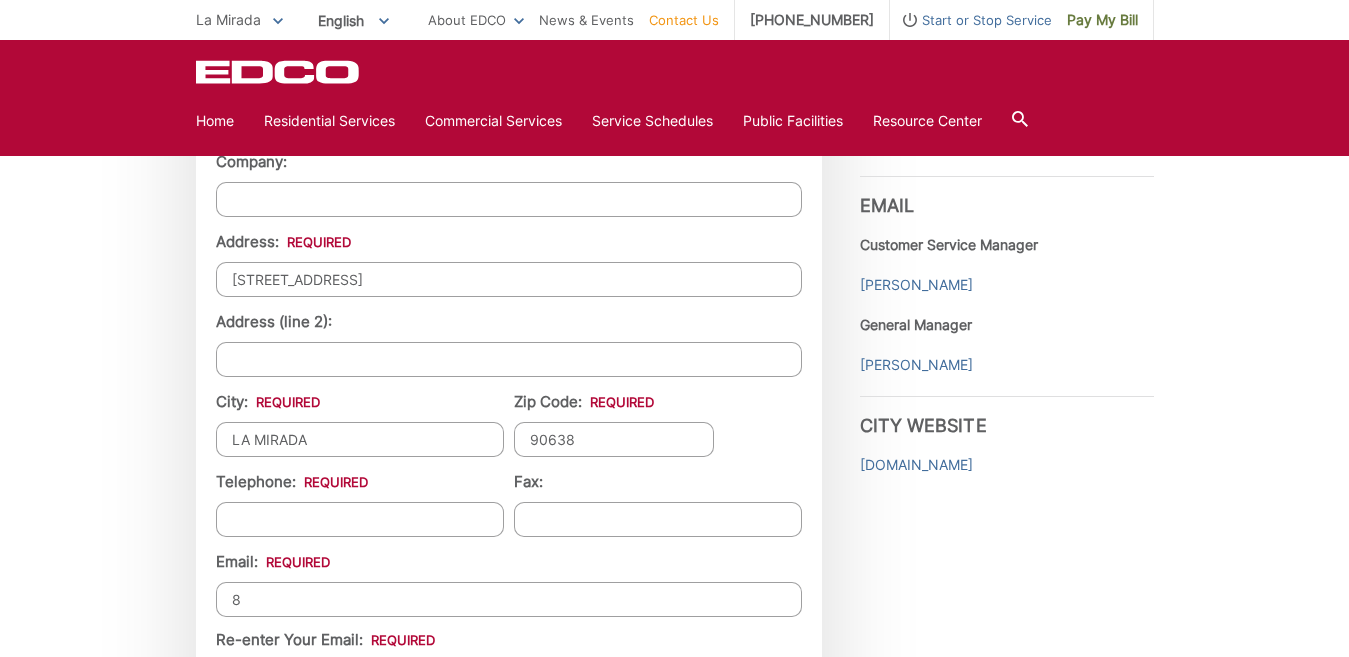 click on "LA MIRADA" at bounding box center (360, 439) 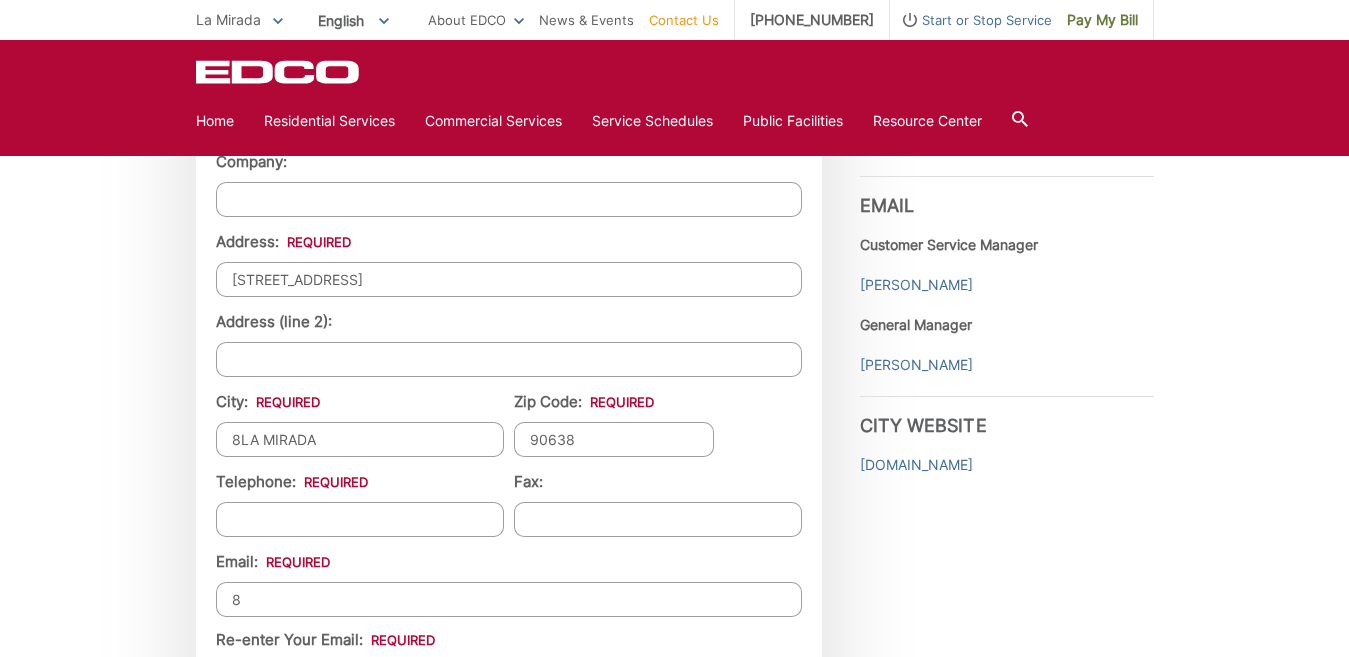 click on "8LA MIRADA" at bounding box center [360, 439] 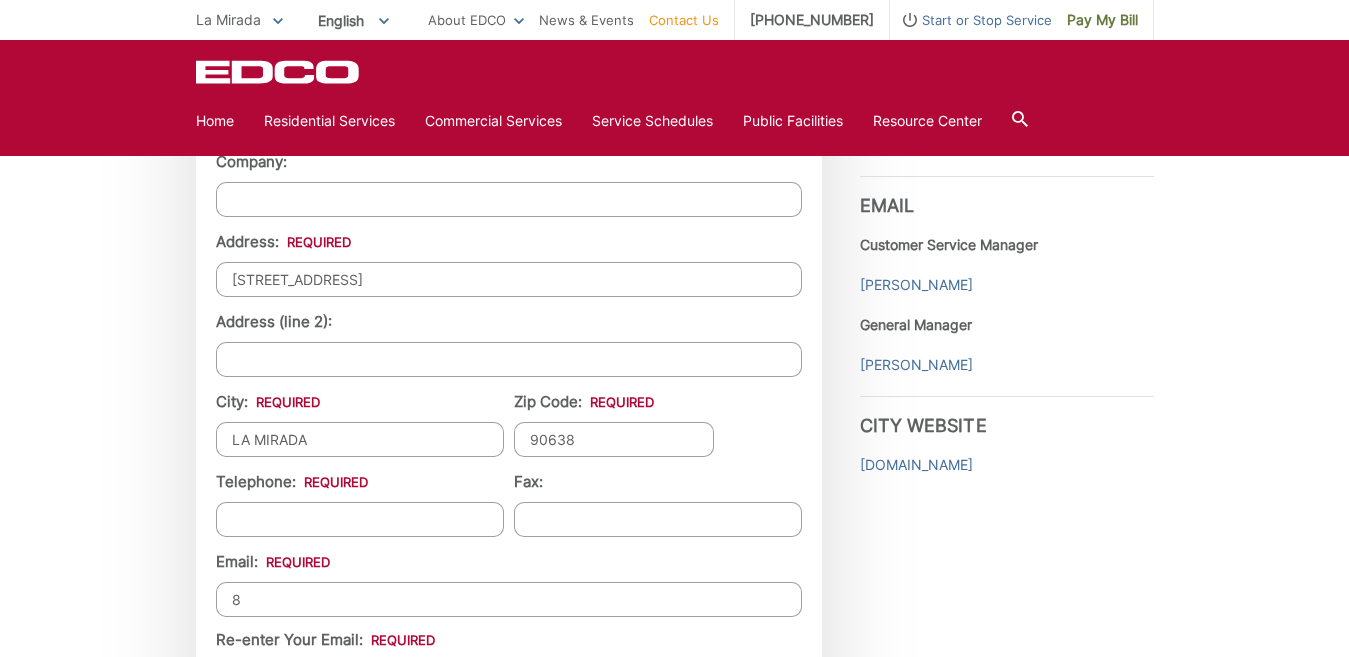 scroll, scrollTop: 1724, scrollLeft: 0, axis: vertical 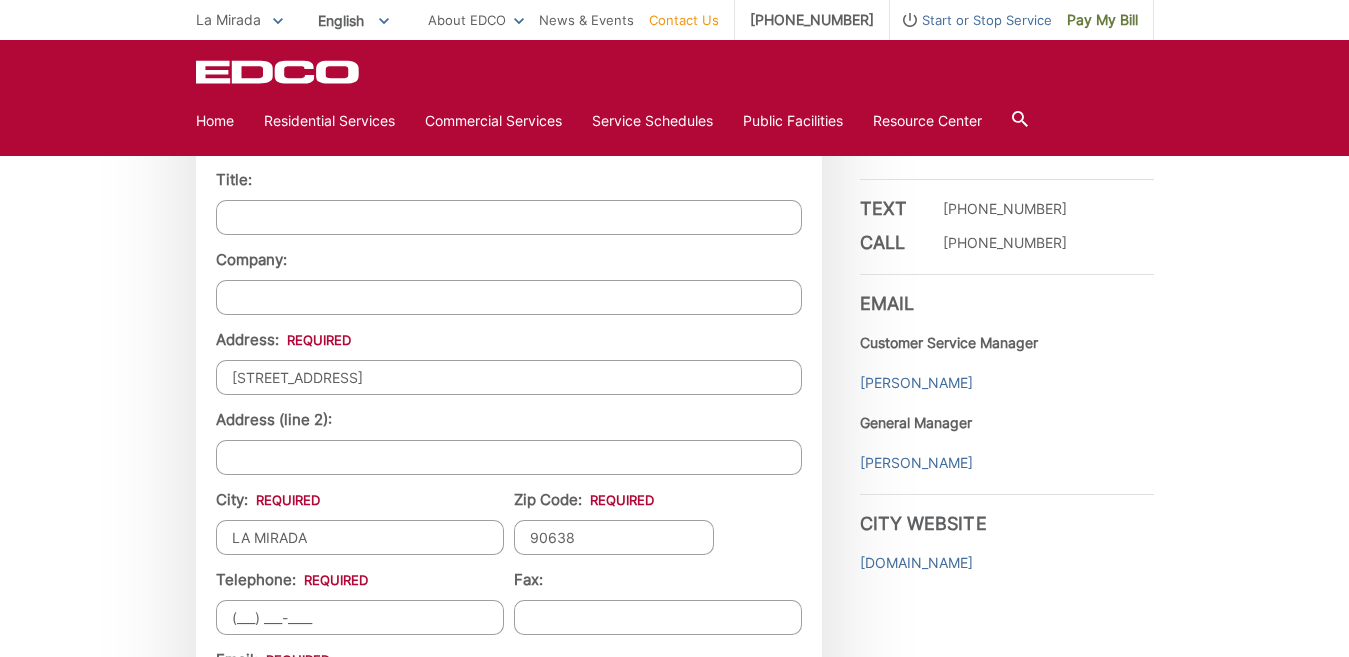 click on "(___) ___-____" at bounding box center (360, 617) 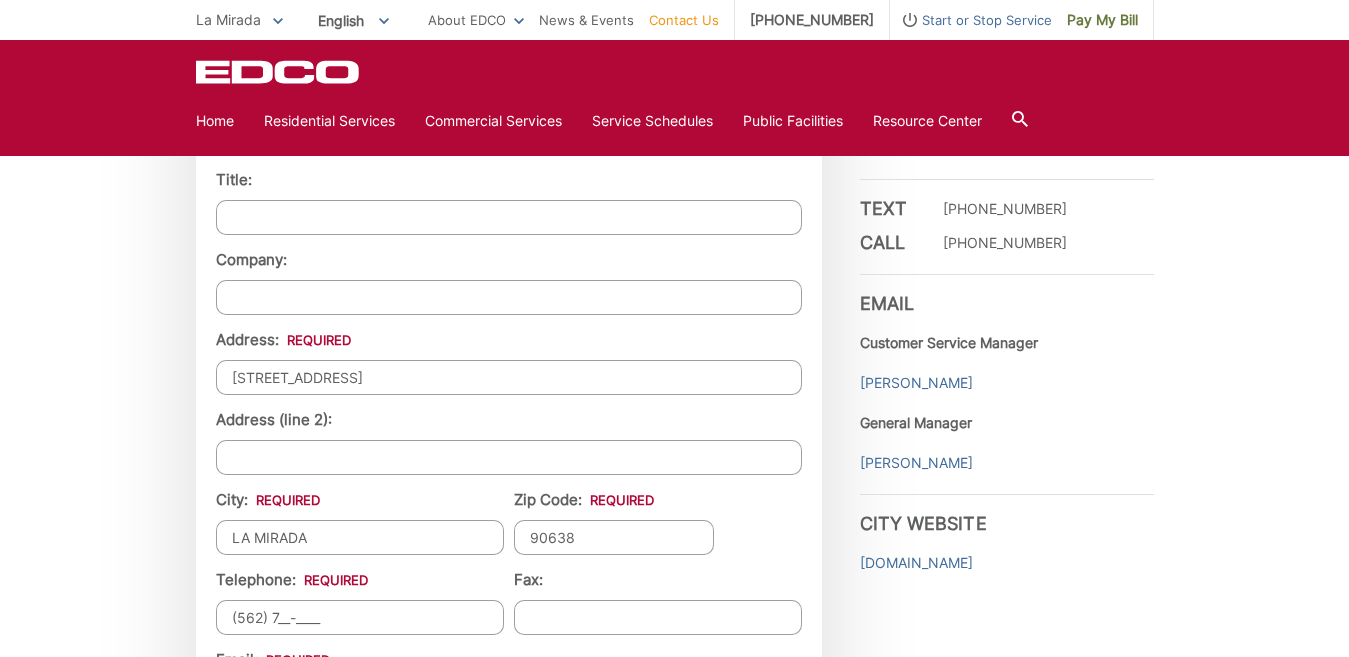 click on "(562) 7__-____" at bounding box center (360, 617) 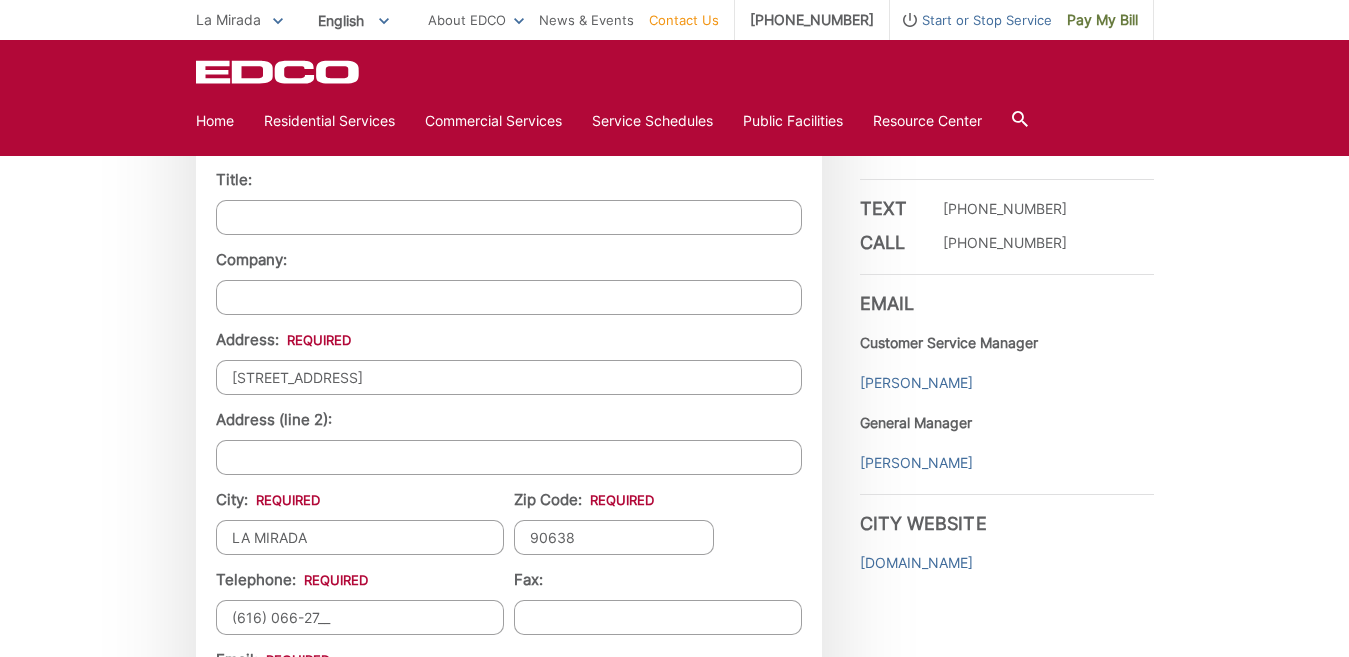 drag, startPoint x: 243, startPoint y: 627, endPoint x: 251, endPoint y: 605, distance: 23.409399 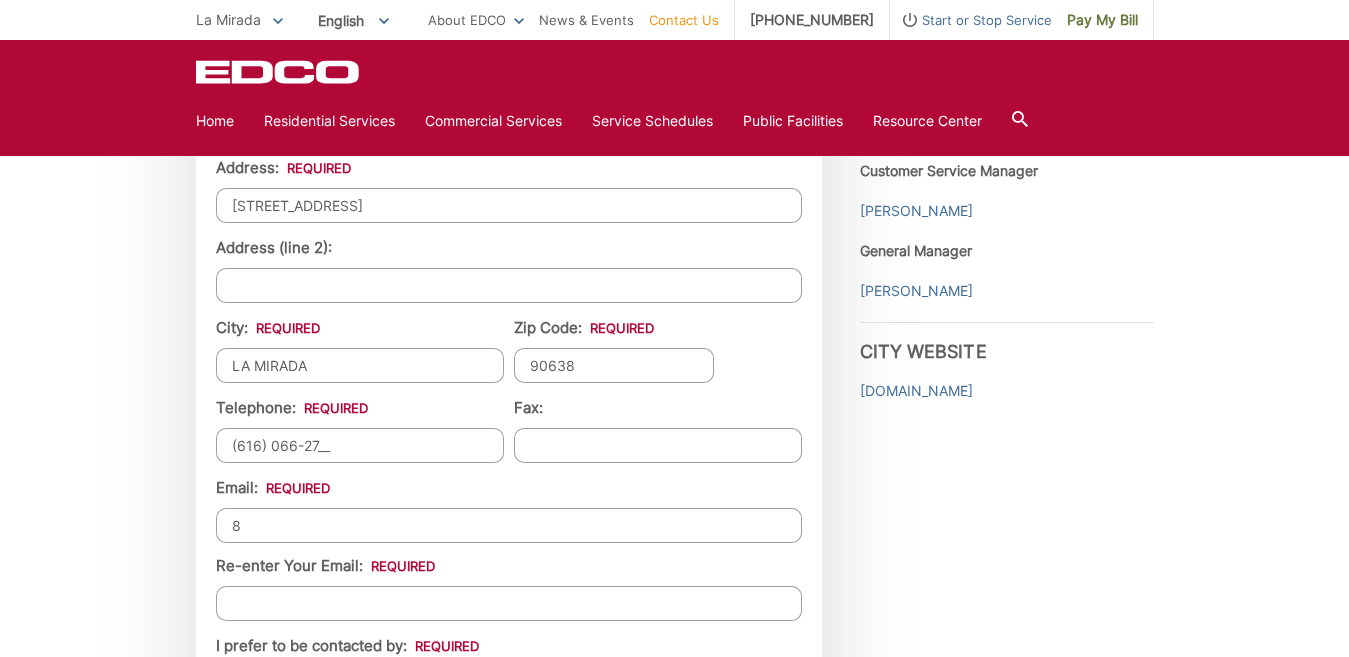 scroll, scrollTop: 1906, scrollLeft: 0, axis: vertical 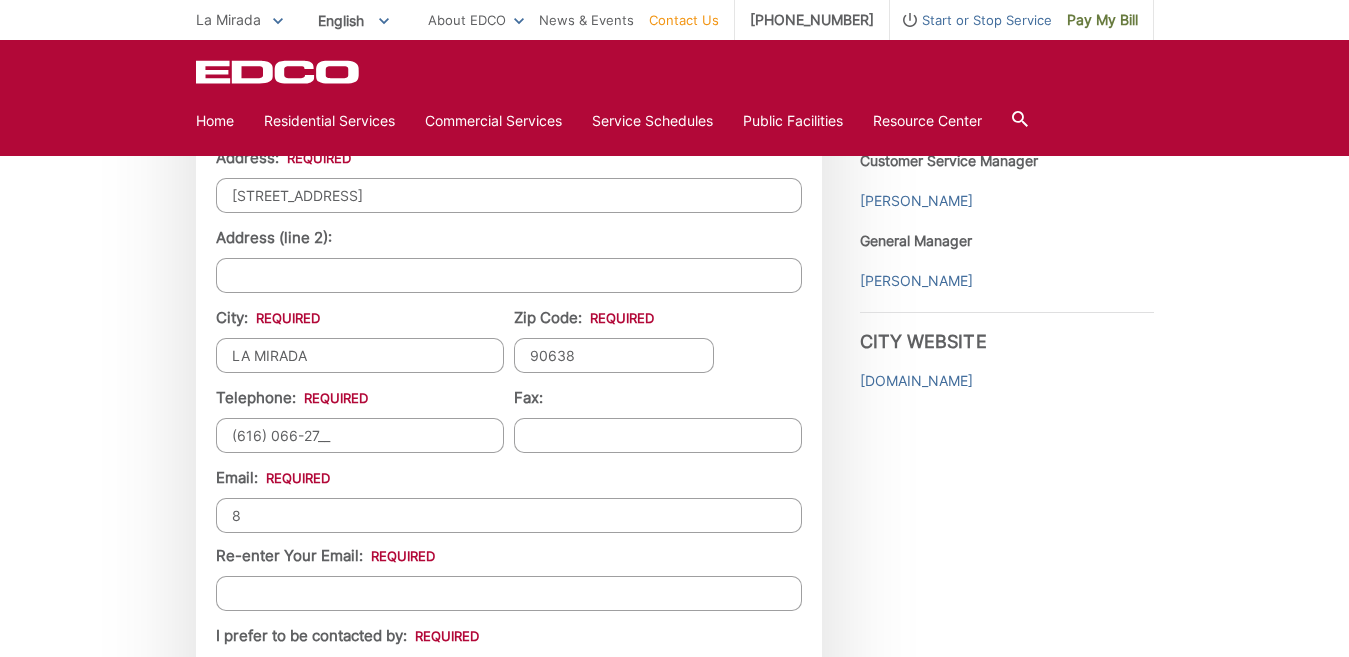 drag, startPoint x: 234, startPoint y: 431, endPoint x: 432, endPoint y: 416, distance: 198.56737 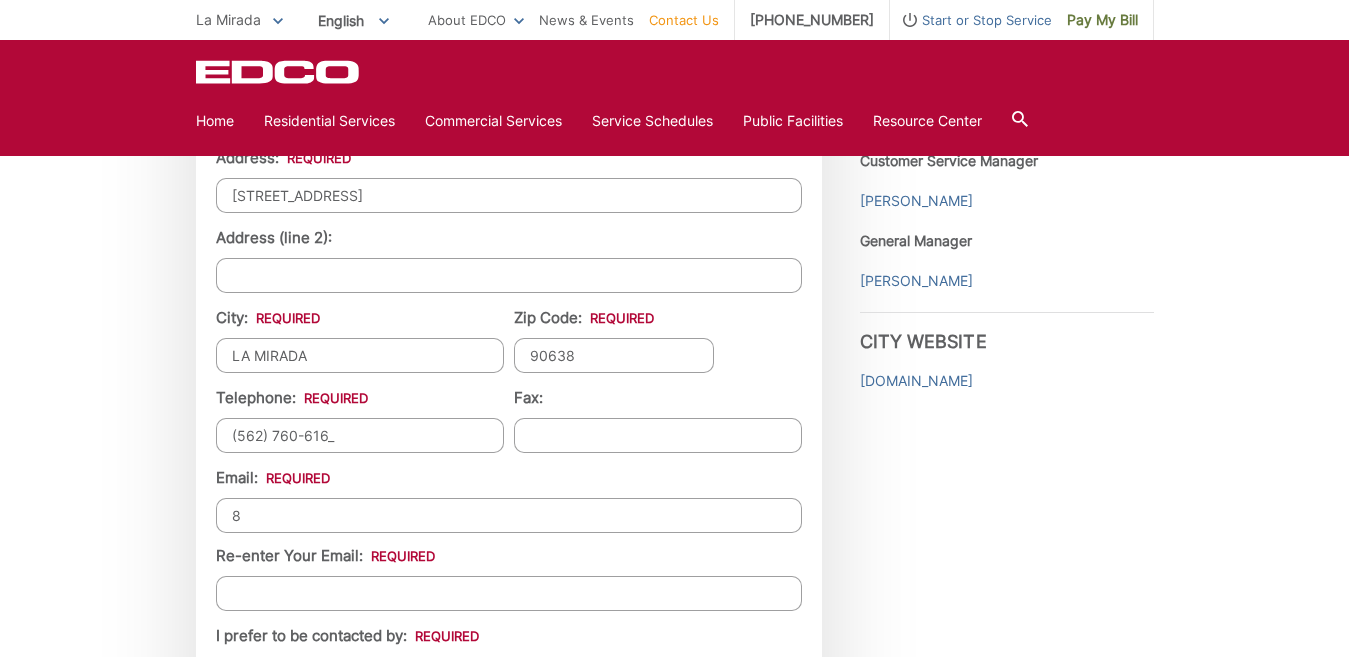 type on "(562) 760-6168" 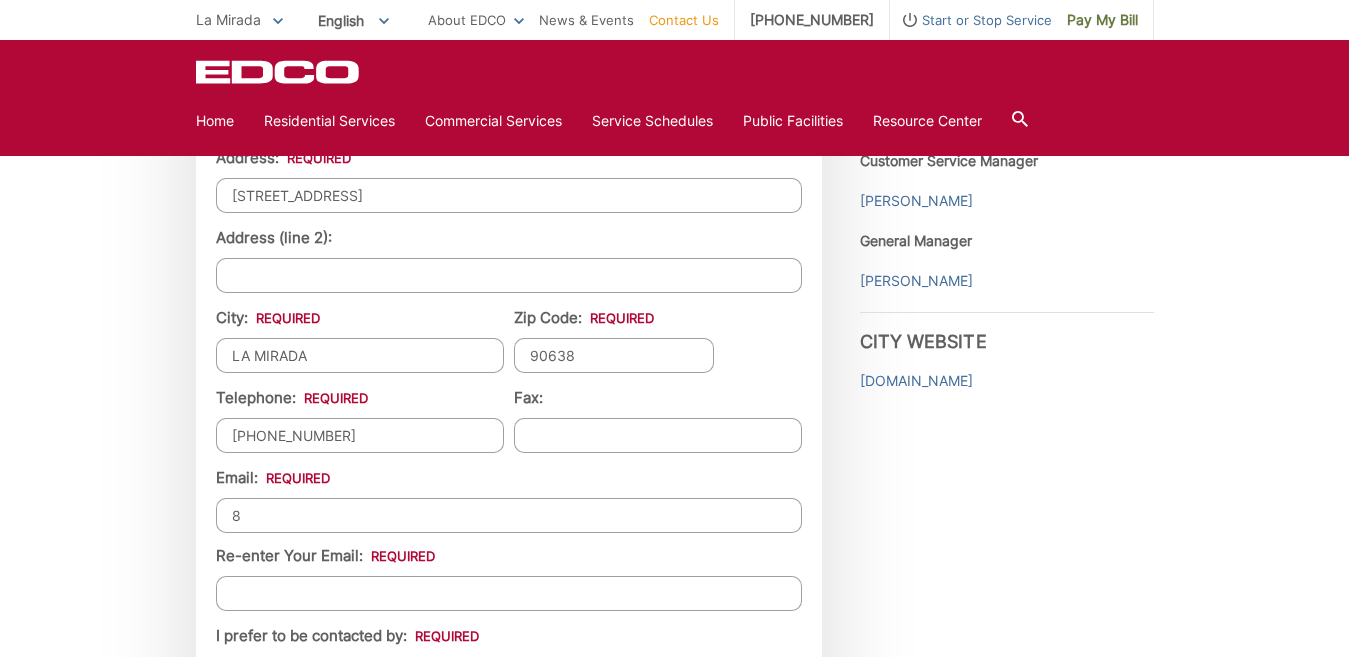 drag, startPoint x: 232, startPoint y: 515, endPoint x: 263, endPoint y: 510, distance: 31.400637 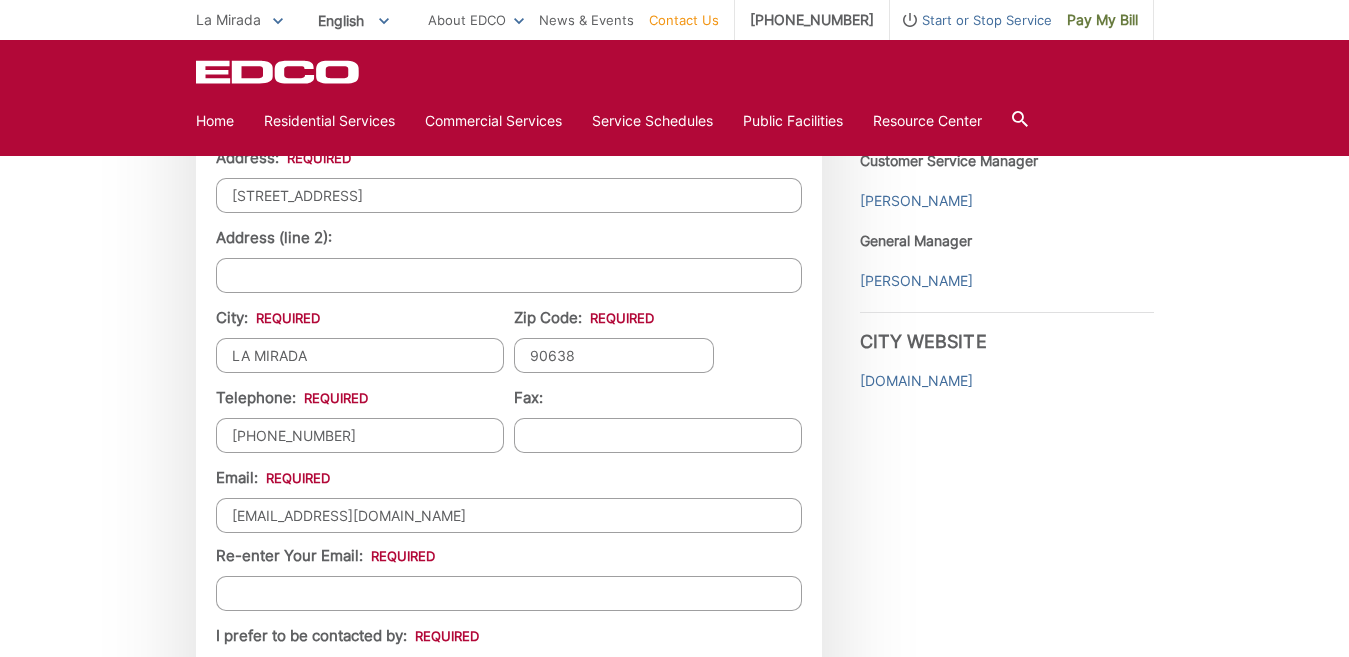 drag, startPoint x: 740, startPoint y: 519, endPoint x: 751, endPoint y: 550, distance: 32.89377 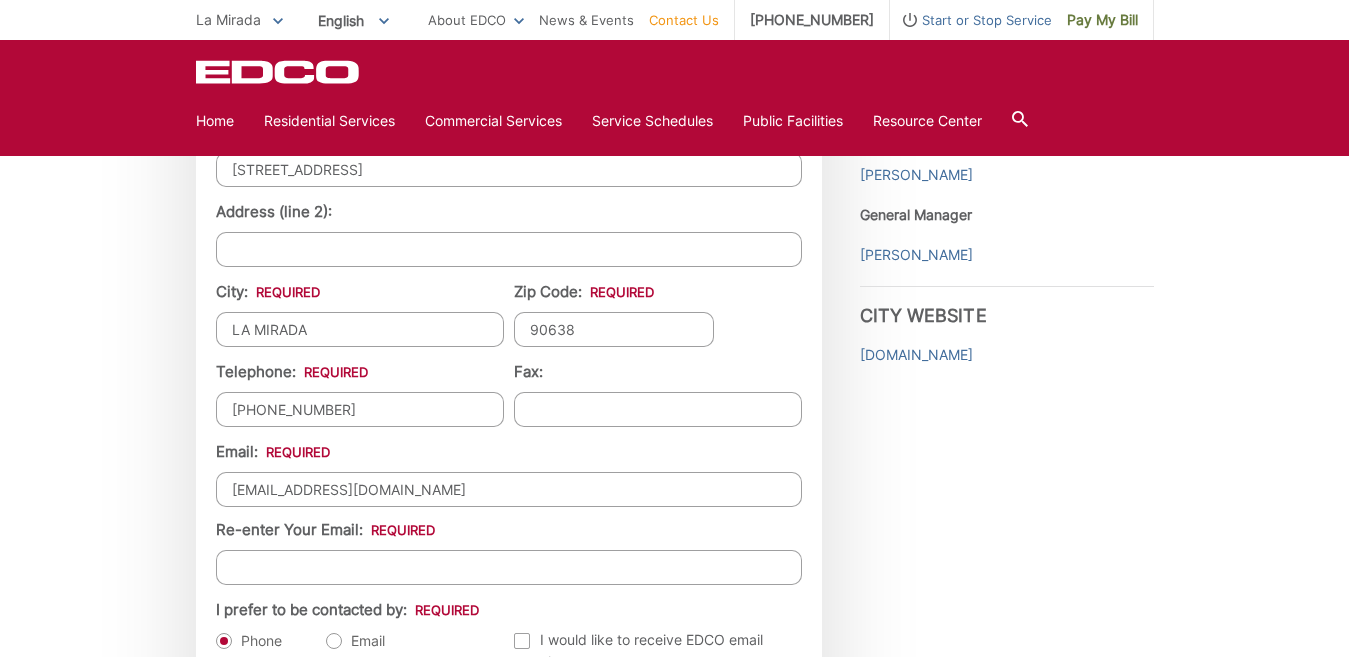 scroll, scrollTop: 1988, scrollLeft: 0, axis: vertical 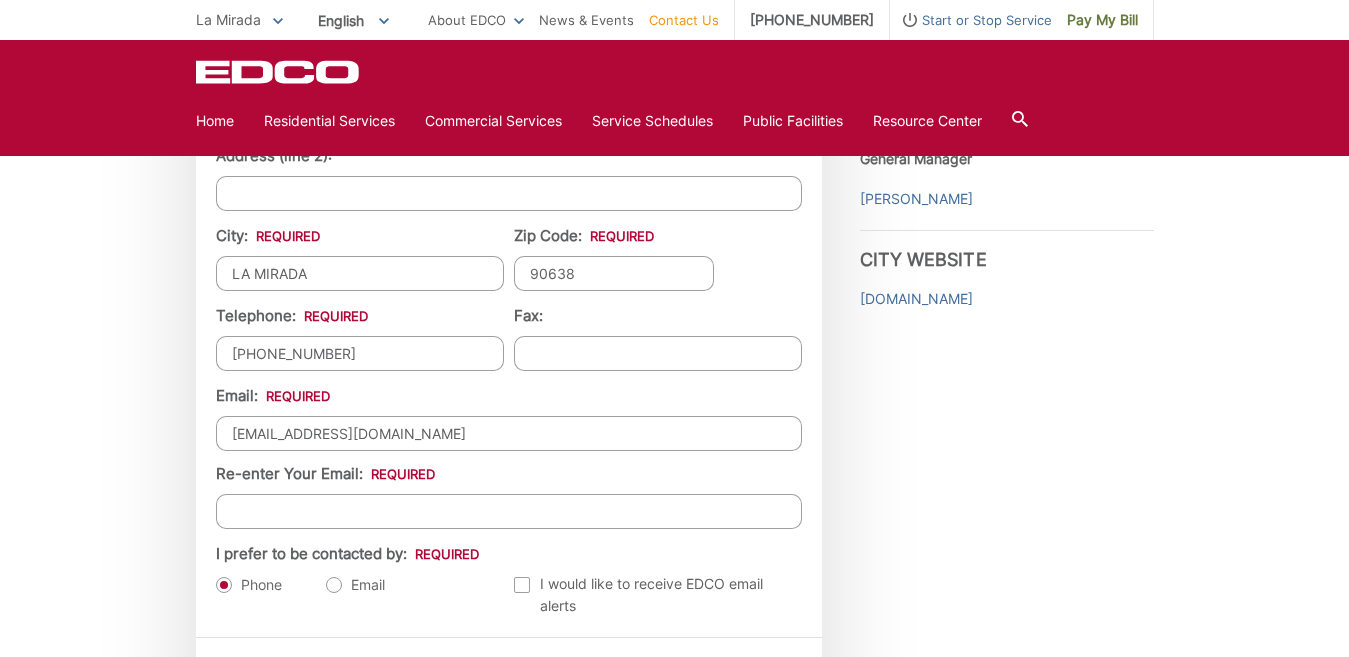 type on "norashuff@hotmail.com" 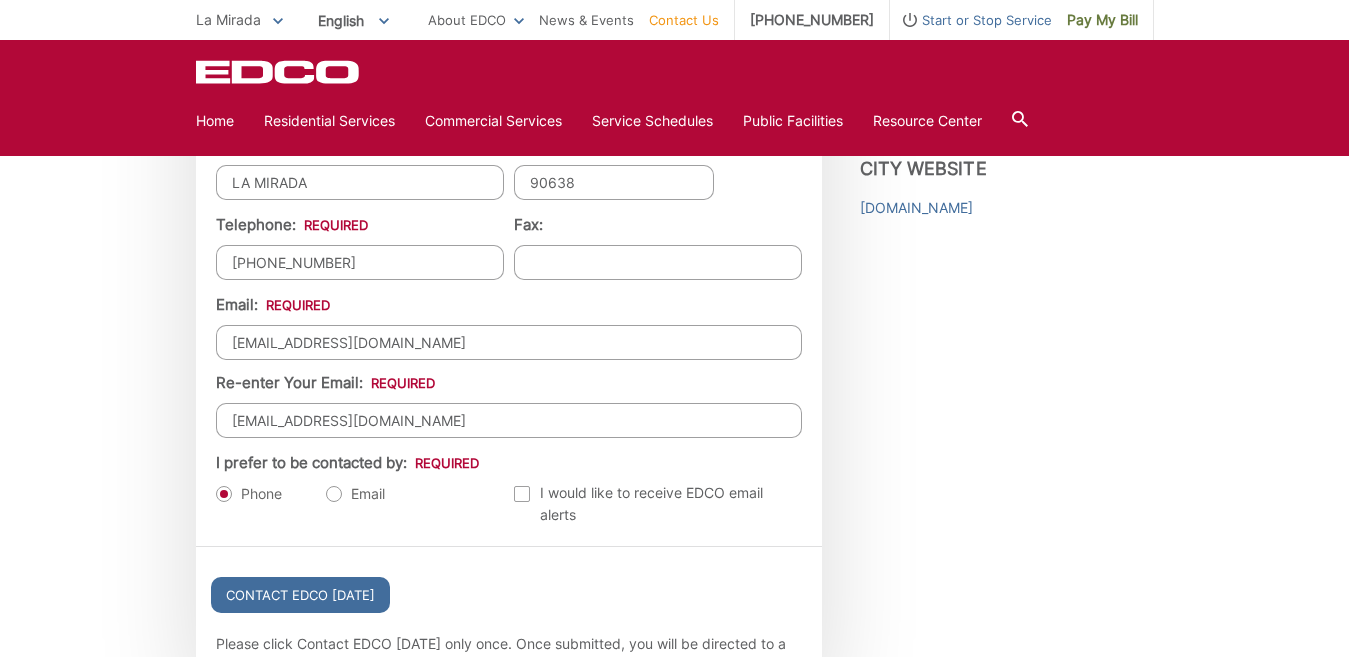 scroll, scrollTop: 2094, scrollLeft: 0, axis: vertical 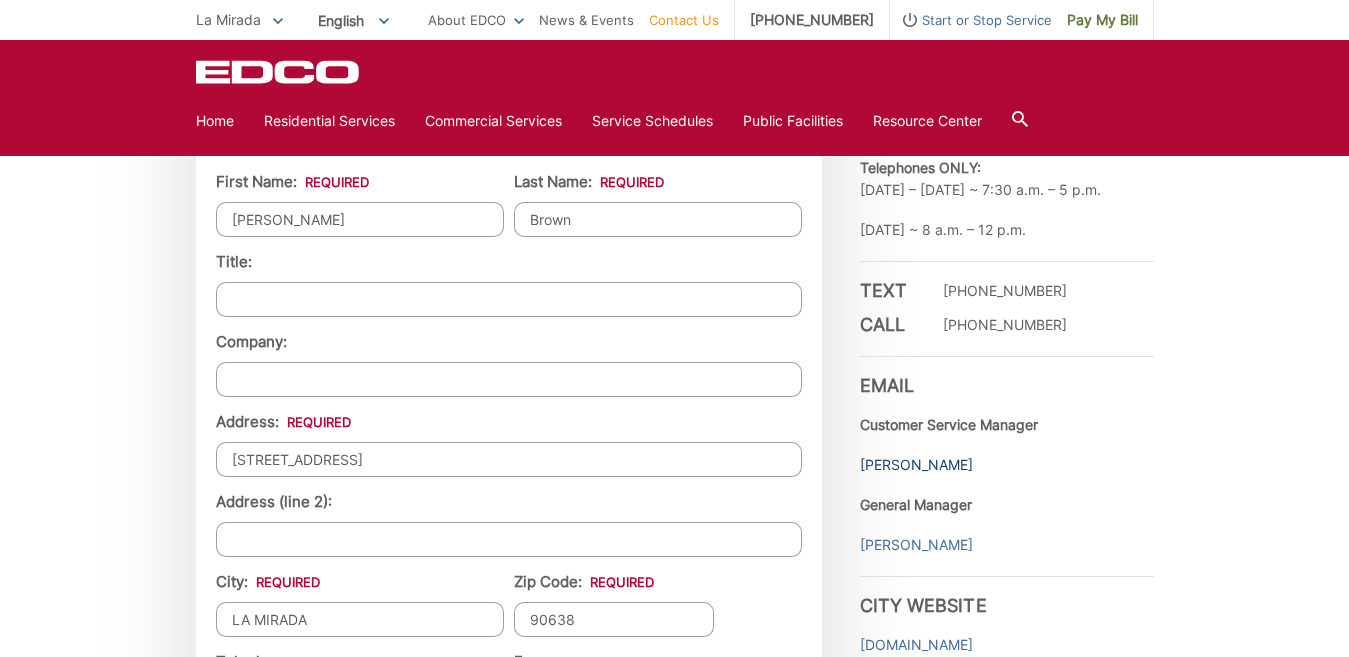 type on "norashuff@hotmail.com" 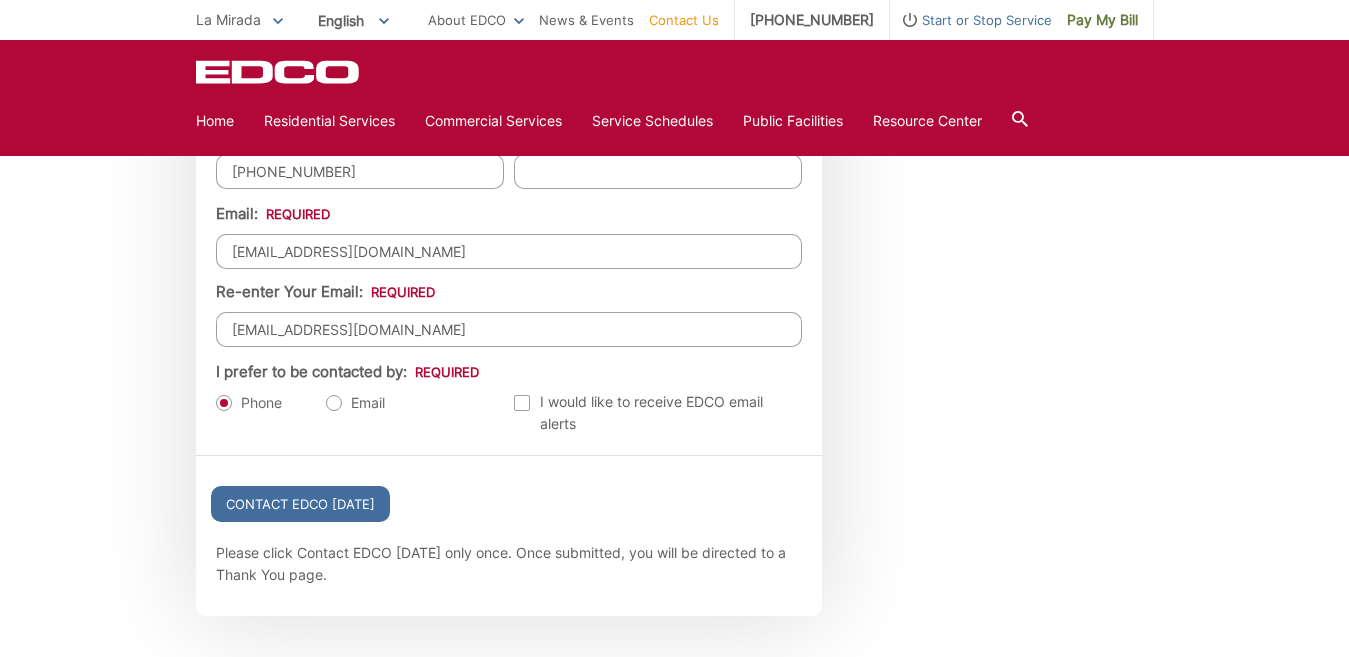 scroll, scrollTop: 2206, scrollLeft: 0, axis: vertical 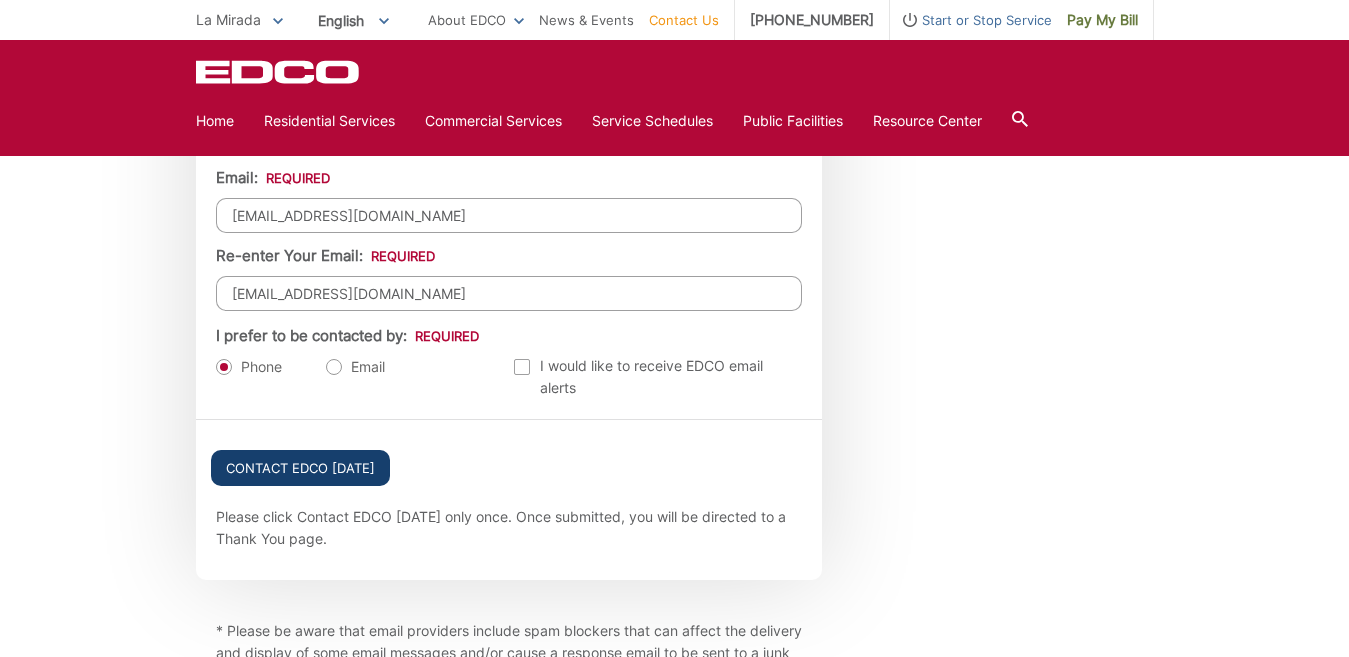 click on "Contact EDCO Today" at bounding box center [300, 468] 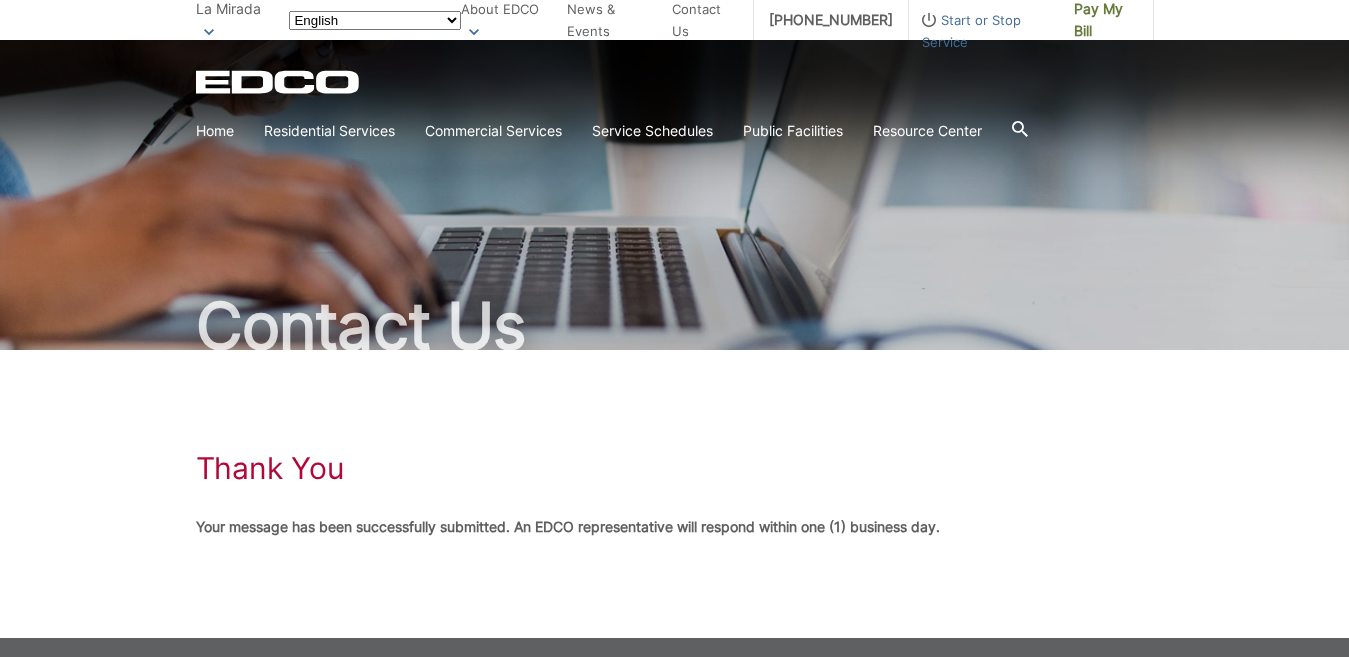 scroll, scrollTop: 0, scrollLeft: 0, axis: both 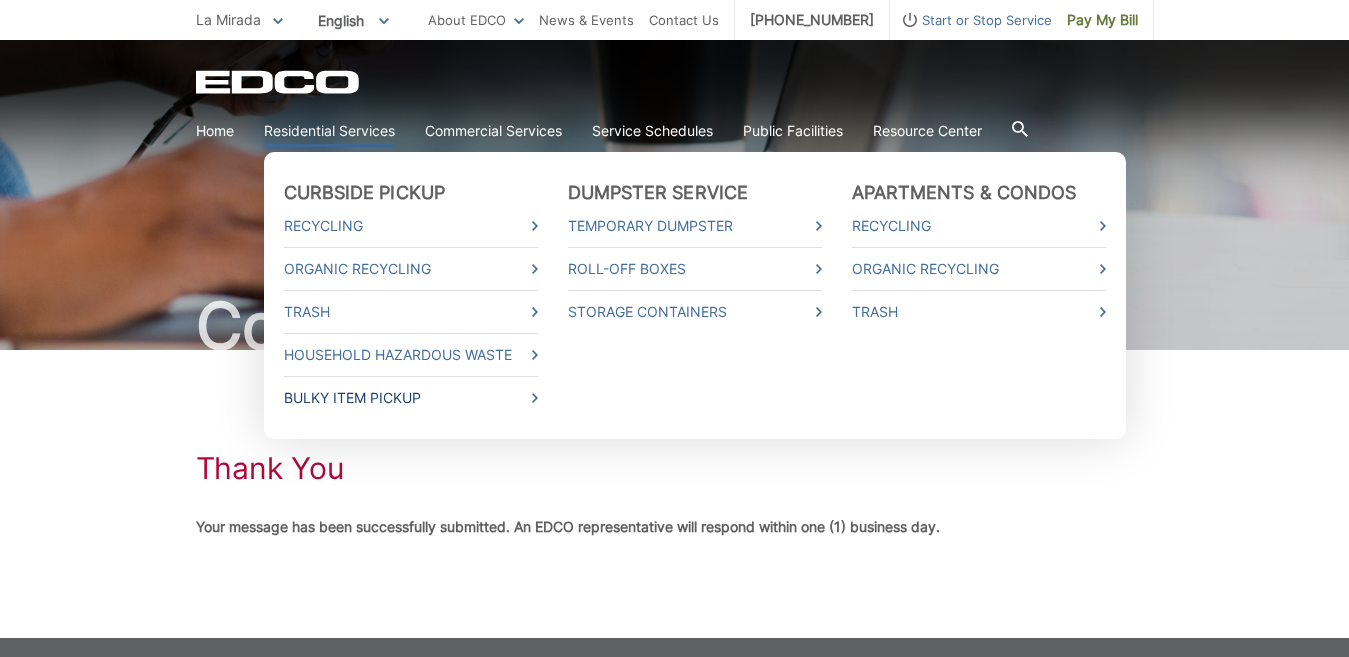 click on "Bulky Item Pickup" at bounding box center (411, 398) 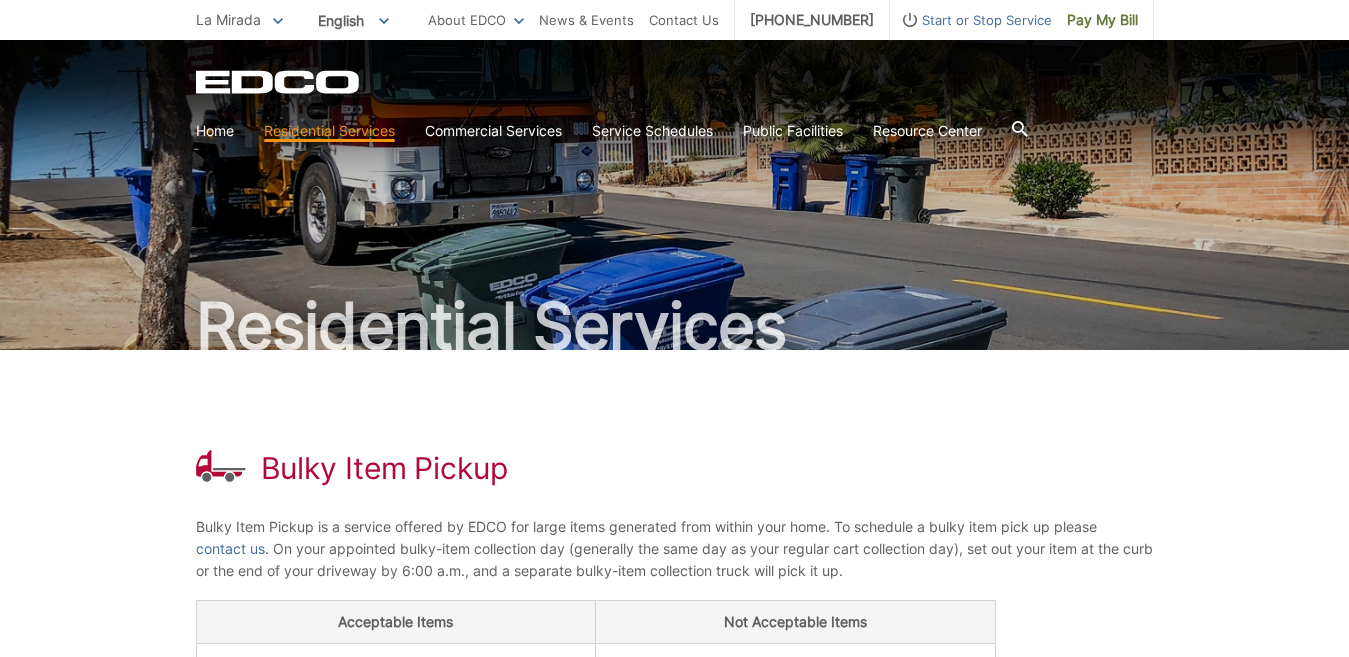 scroll, scrollTop: 0, scrollLeft: 0, axis: both 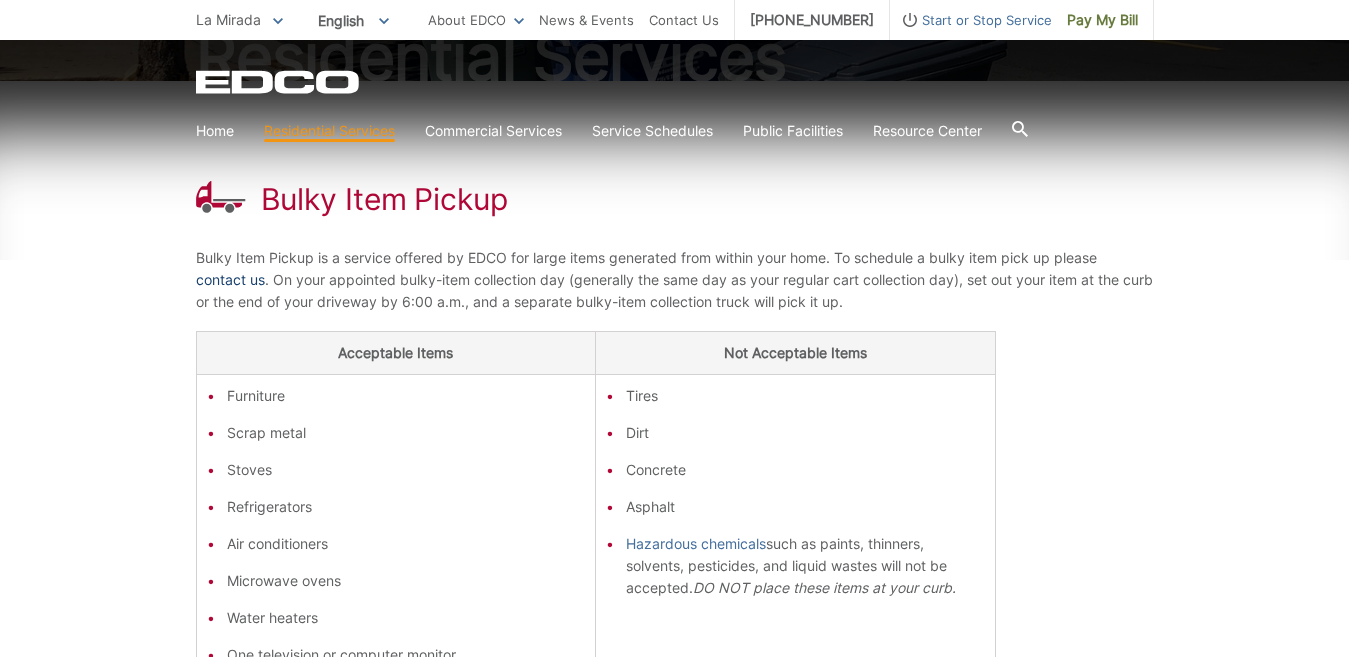 click on "contact us" at bounding box center (230, 280) 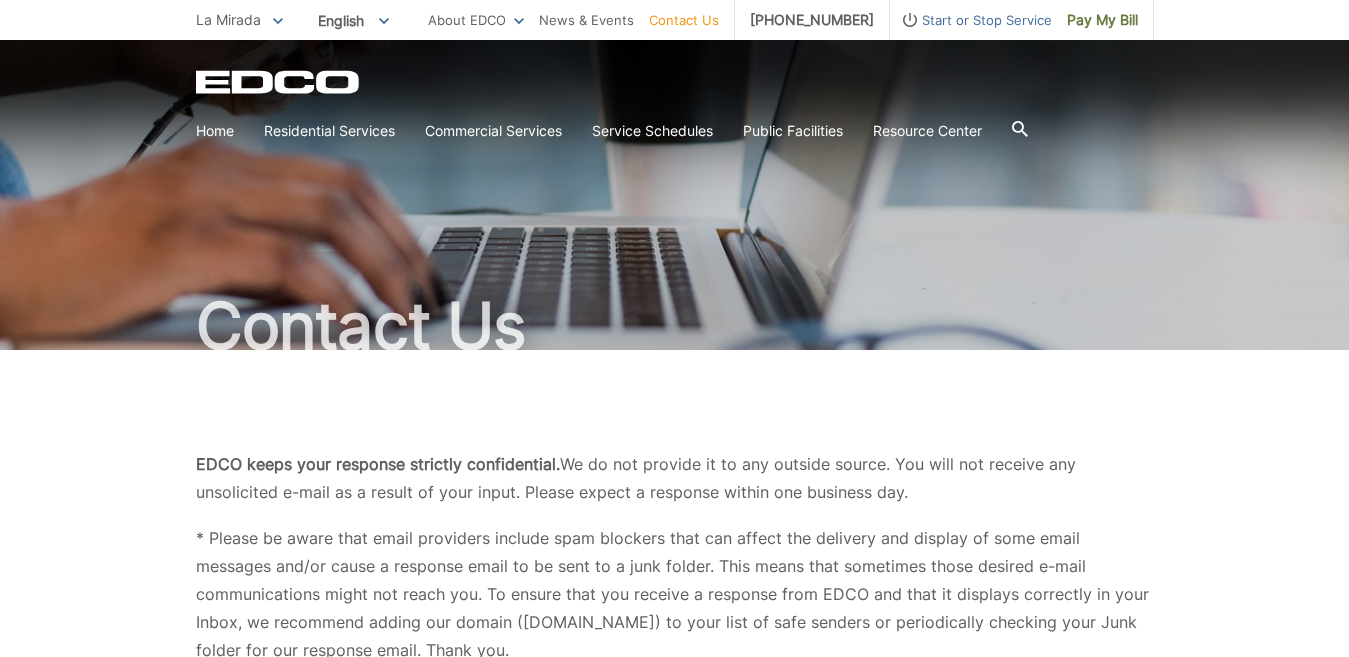 scroll, scrollTop: 0, scrollLeft: 0, axis: both 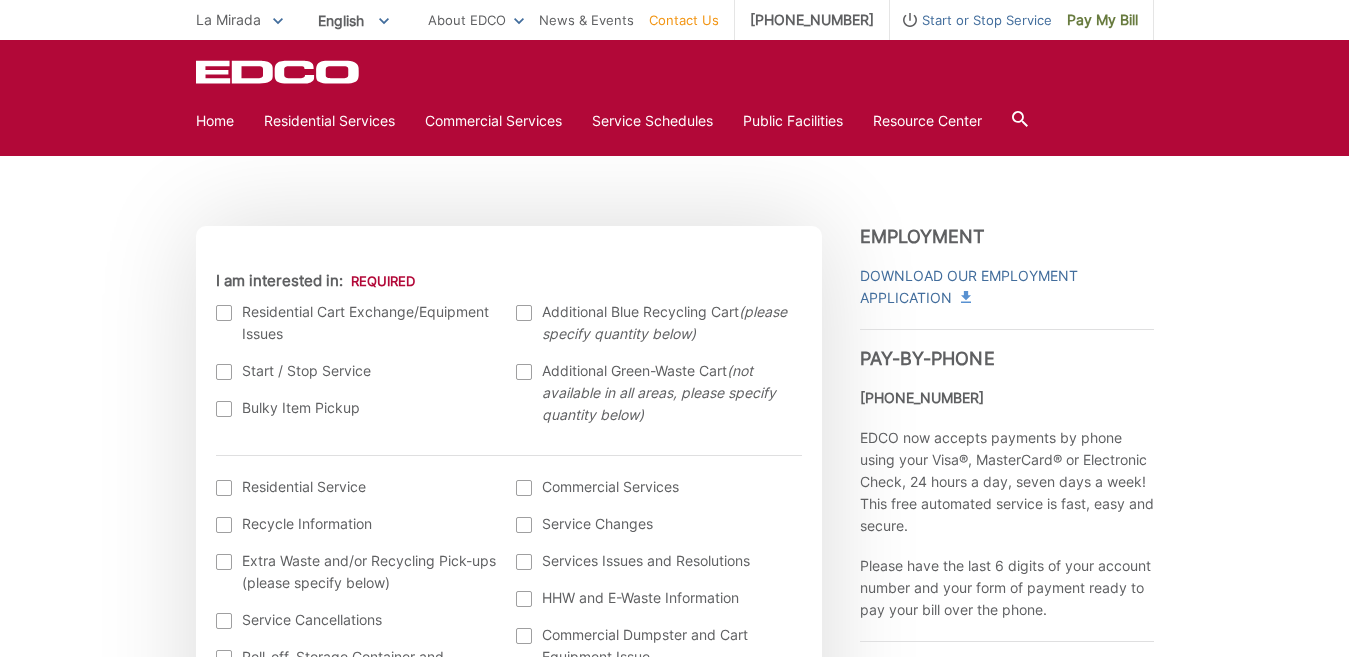click at bounding box center (224, 409) 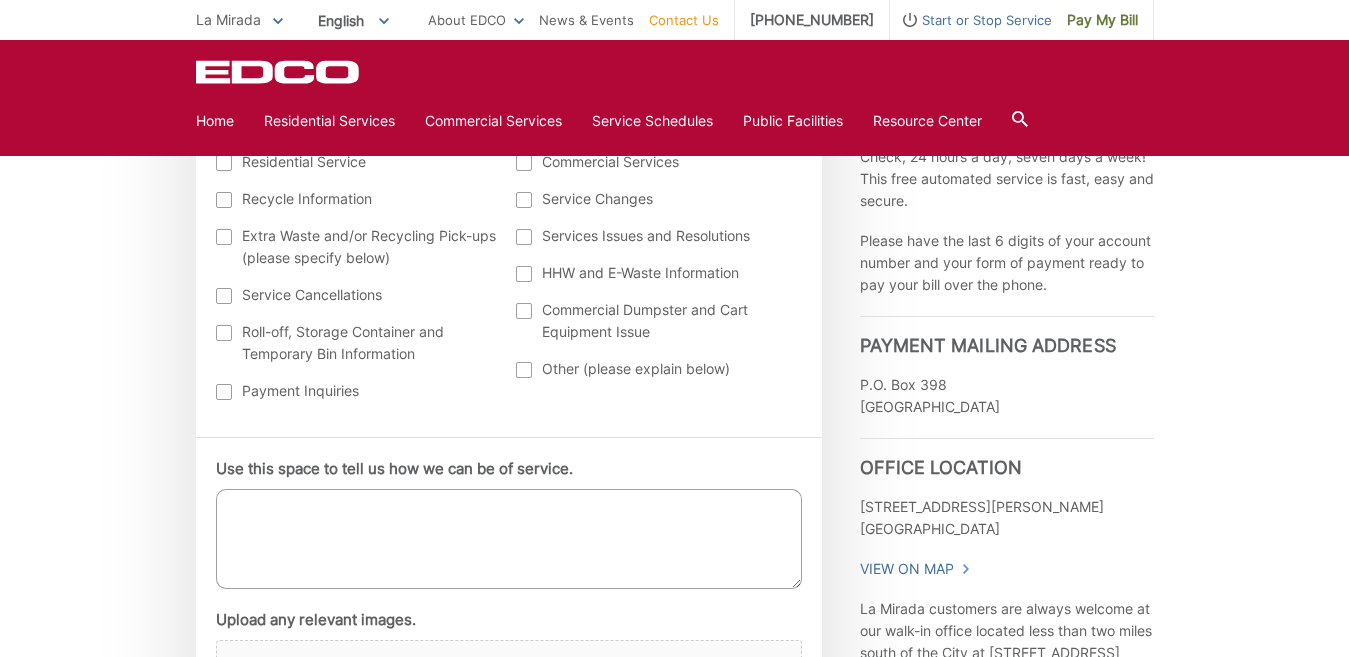 scroll, scrollTop: 868, scrollLeft: 0, axis: vertical 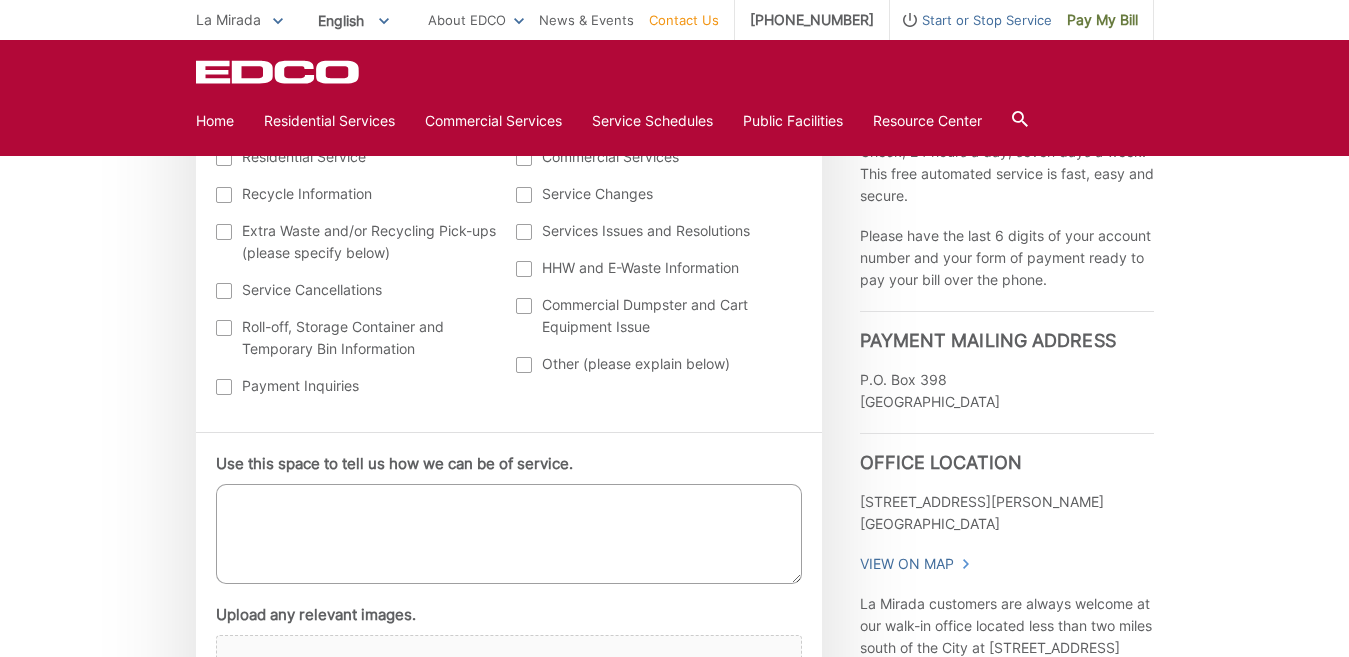 click on "Use this space to tell us how we can be of service." at bounding box center (509, 534) 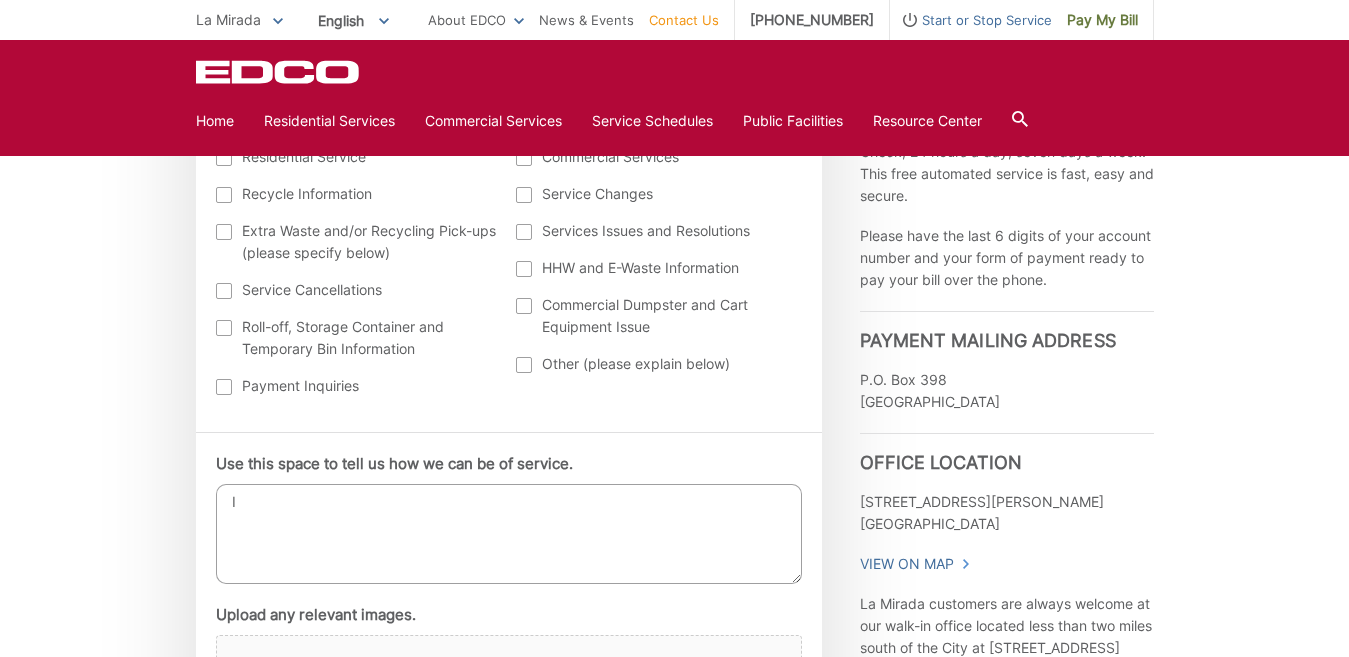 type on "I" 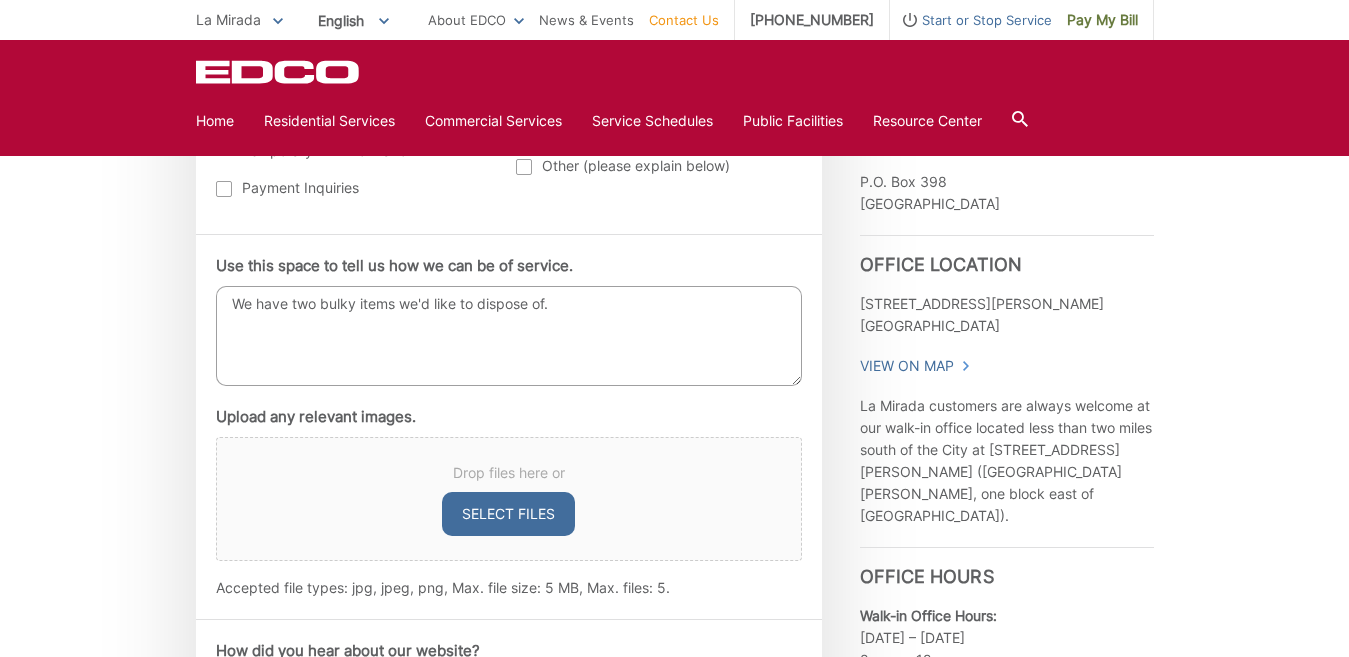 scroll, scrollTop: 1106, scrollLeft: 0, axis: vertical 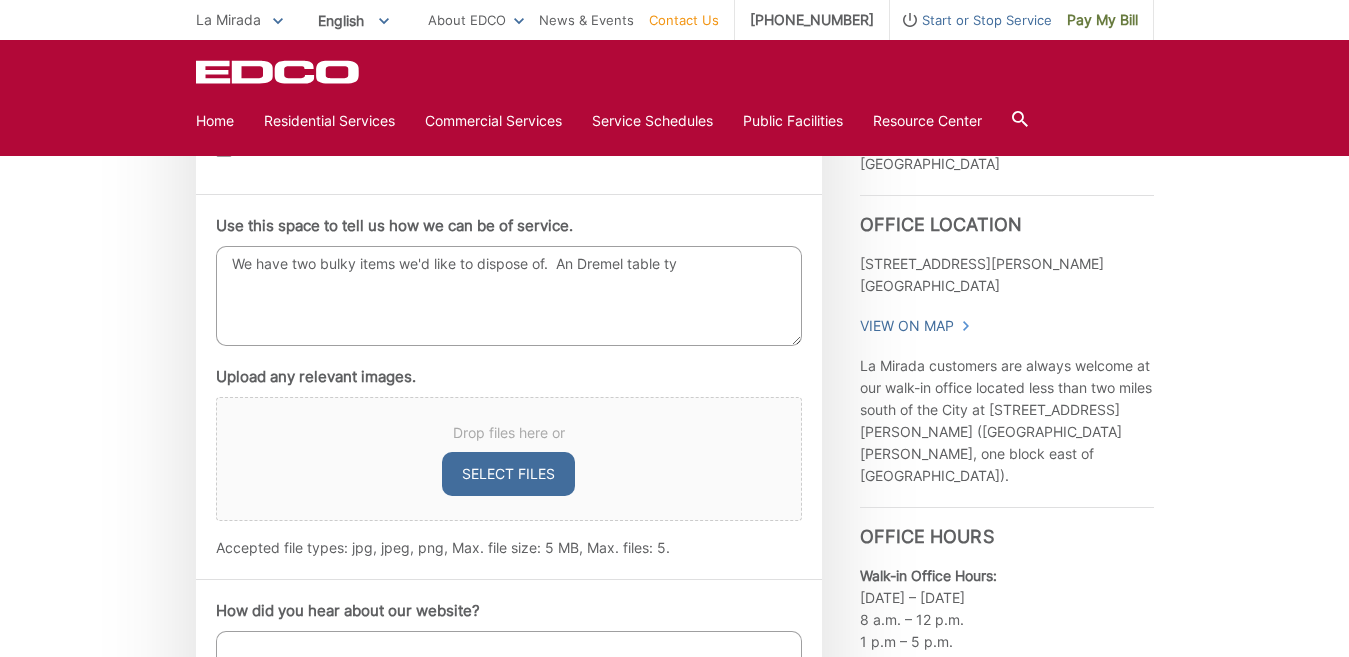click on "We have two bulky items we'd like to dispose of.  An Dremel table ty" at bounding box center [509, 296] 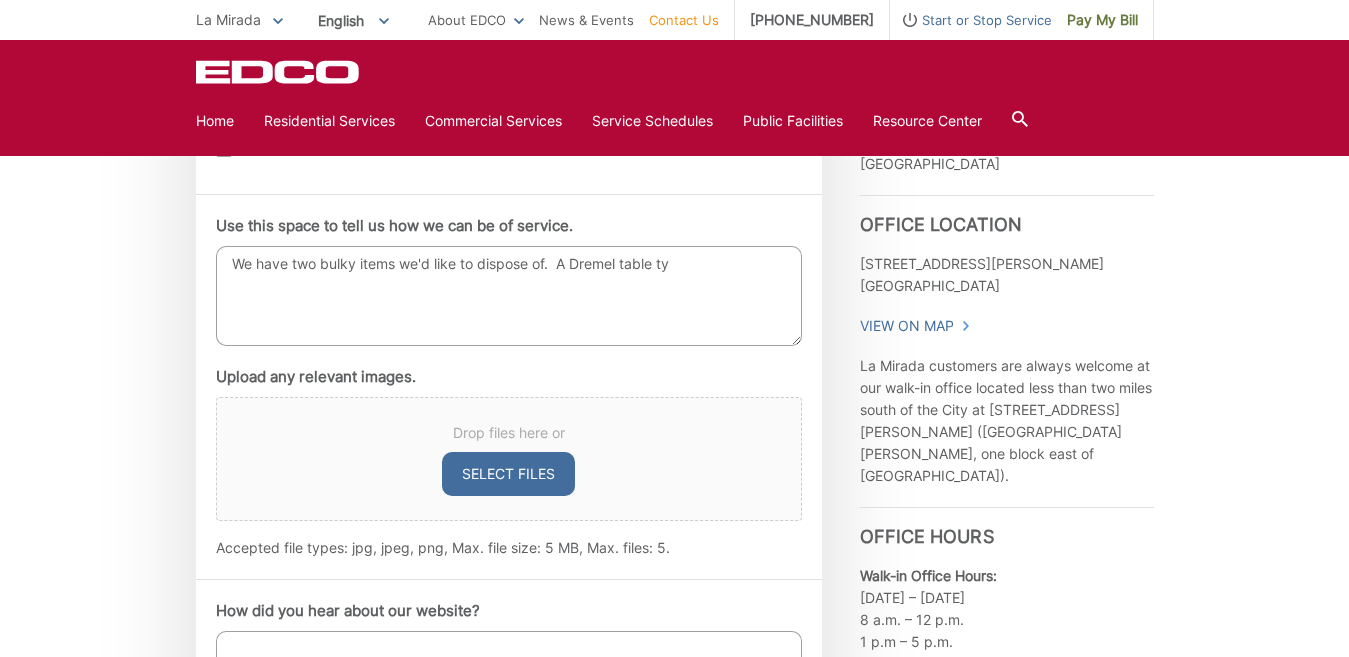 click on "We have two bulky items we'd like to dispose of.  A Dremel table ty" at bounding box center (509, 296) 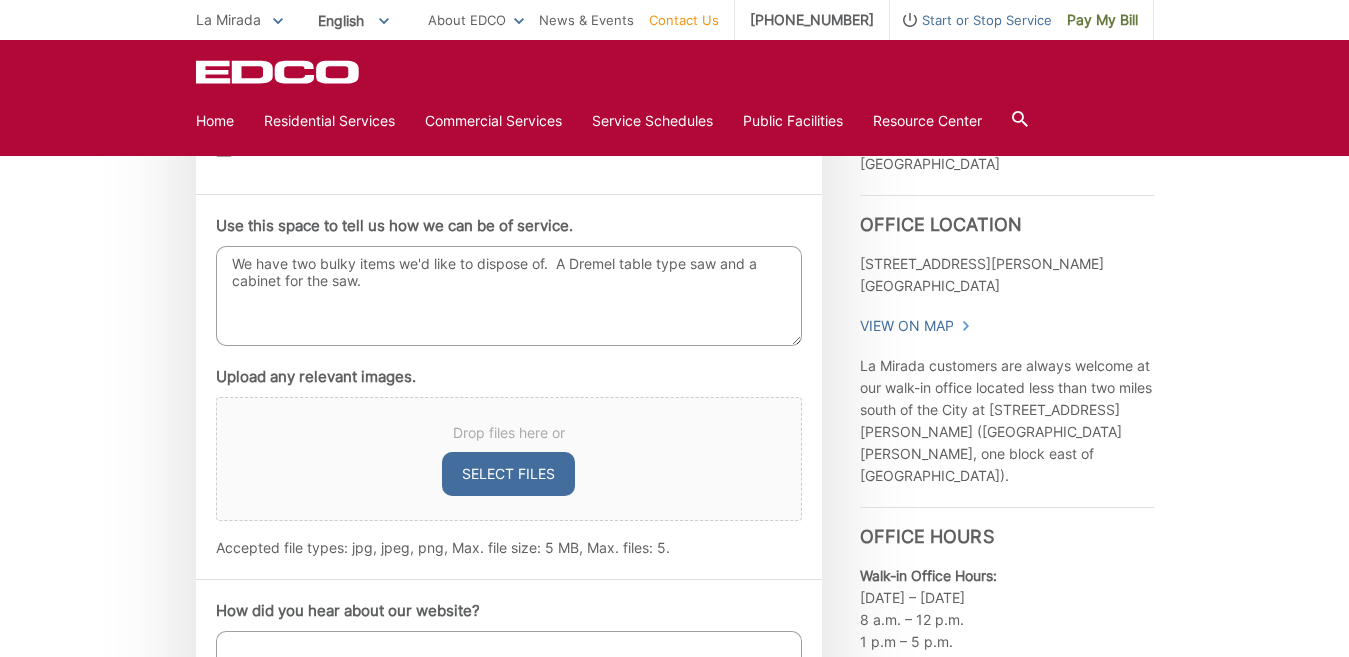drag, startPoint x: 526, startPoint y: 465, endPoint x: 347, endPoint y: 487, distance: 180.3469 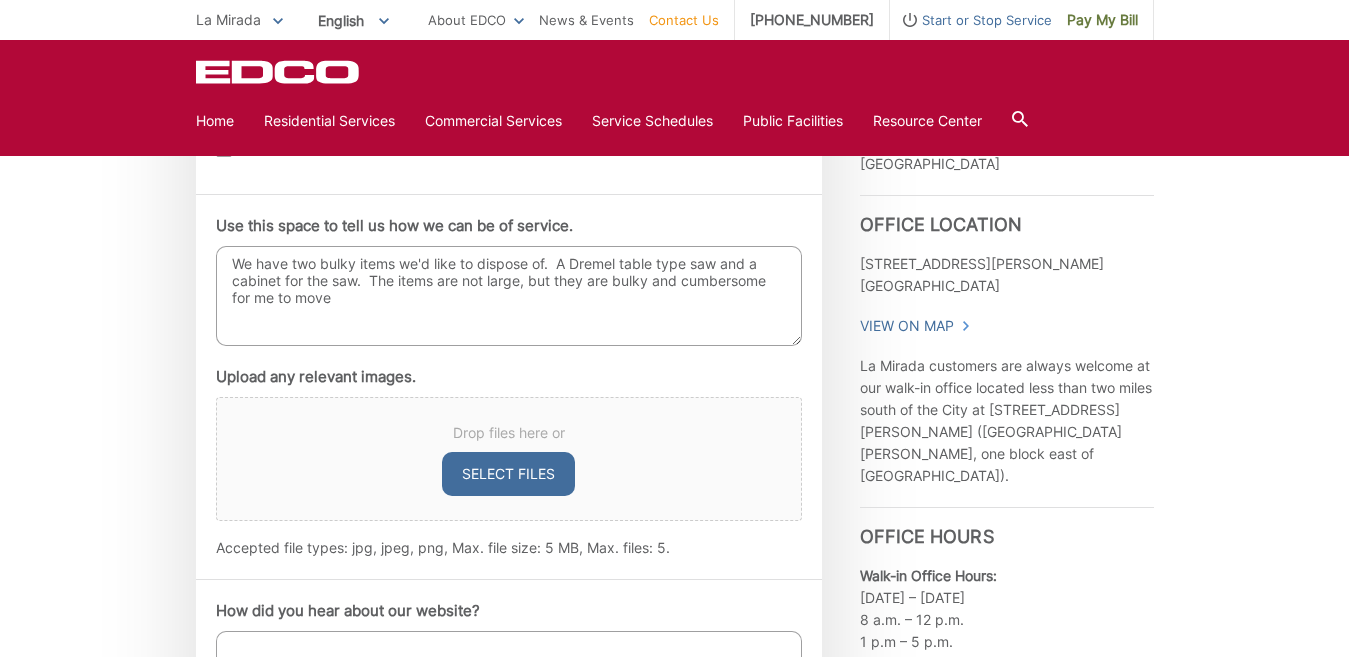 drag, startPoint x: 654, startPoint y: 281, endPoint x: 779, endPoint y: 260, distance: 126.751724 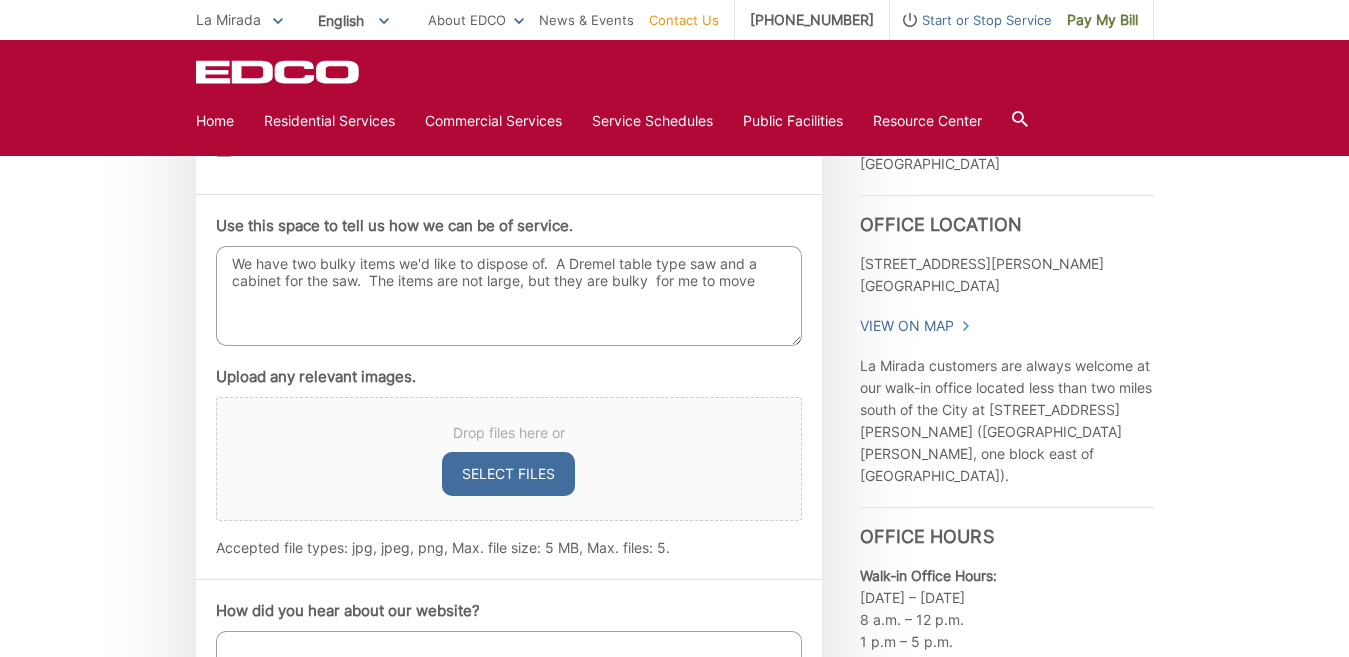 drag, startPoint x: 516, startPoint y: 279, endPoint x: 775, endPoint y: 294, distance: 259.434 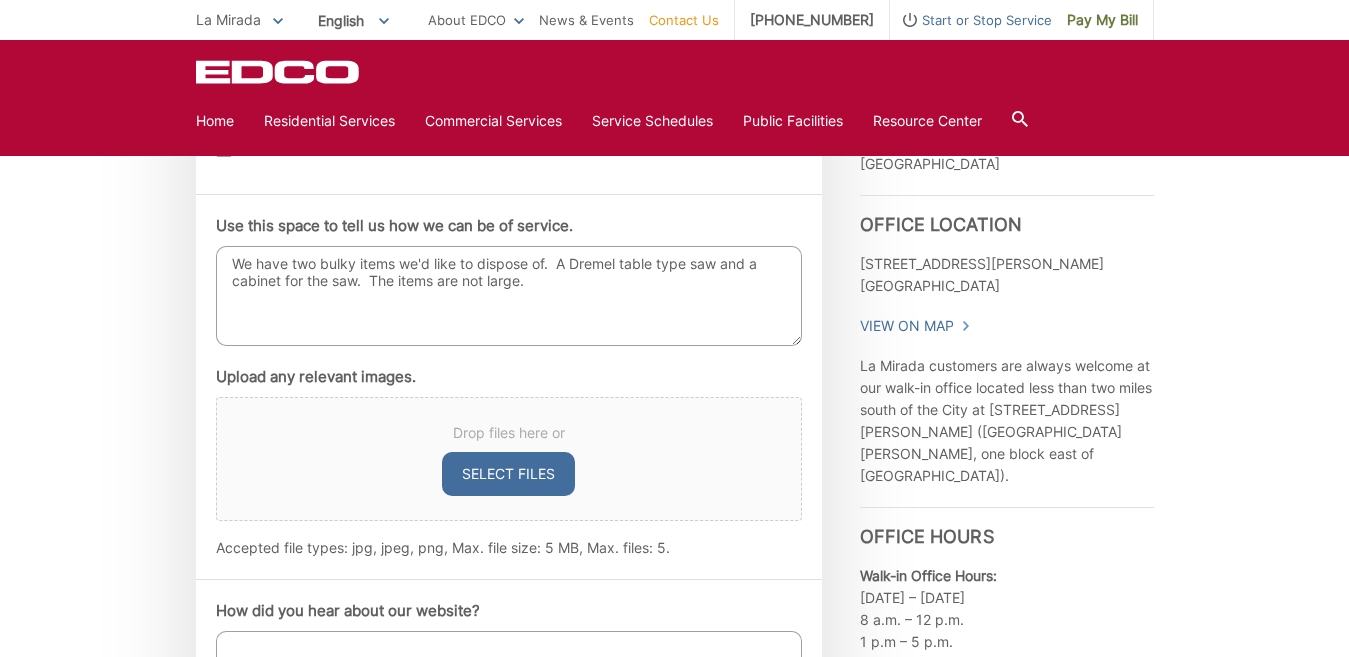 click on "We have two bulky items we'd like to dispose of.  A Dremel table type saw and a cabinet for the saw.  The items are not large." at bounding box center [509, 296] 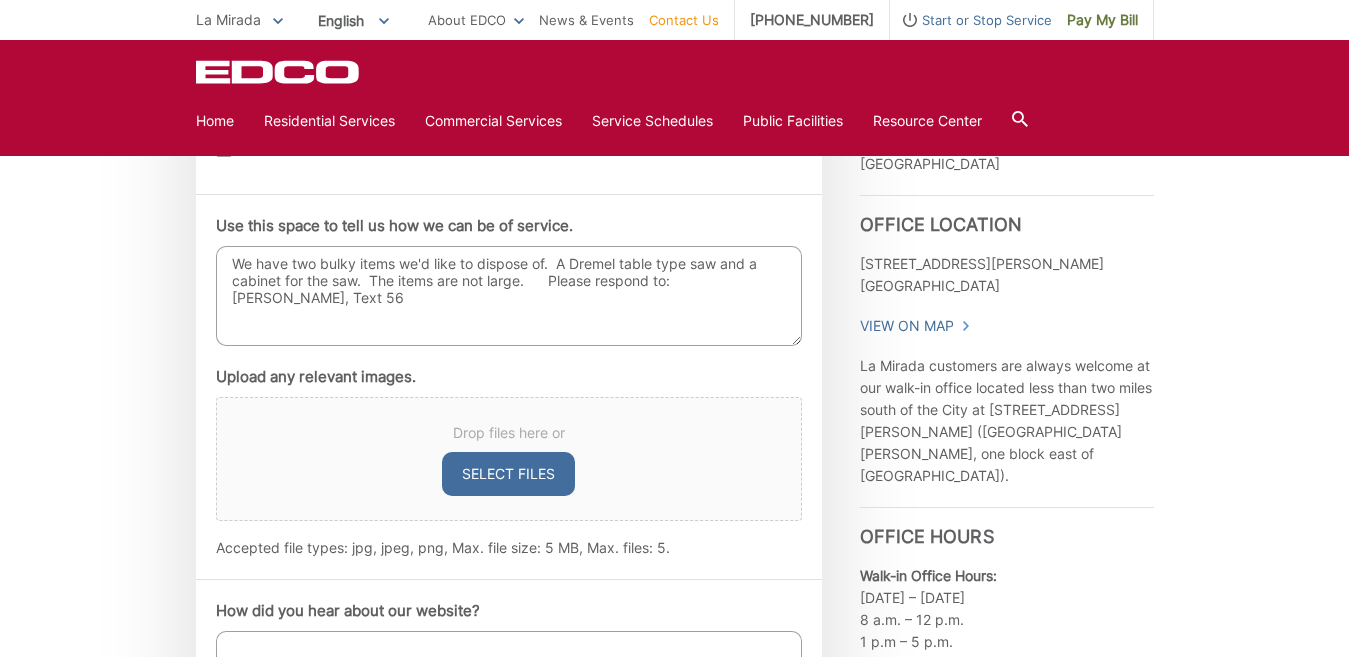click on "We have two bulky items we'd like to dispose of.  A Dremel table type saw and a cabinet for the saw.  The items are not large.      Please respond to:    Rebecca Brown, Text 56" at bounding box center [509, 296] 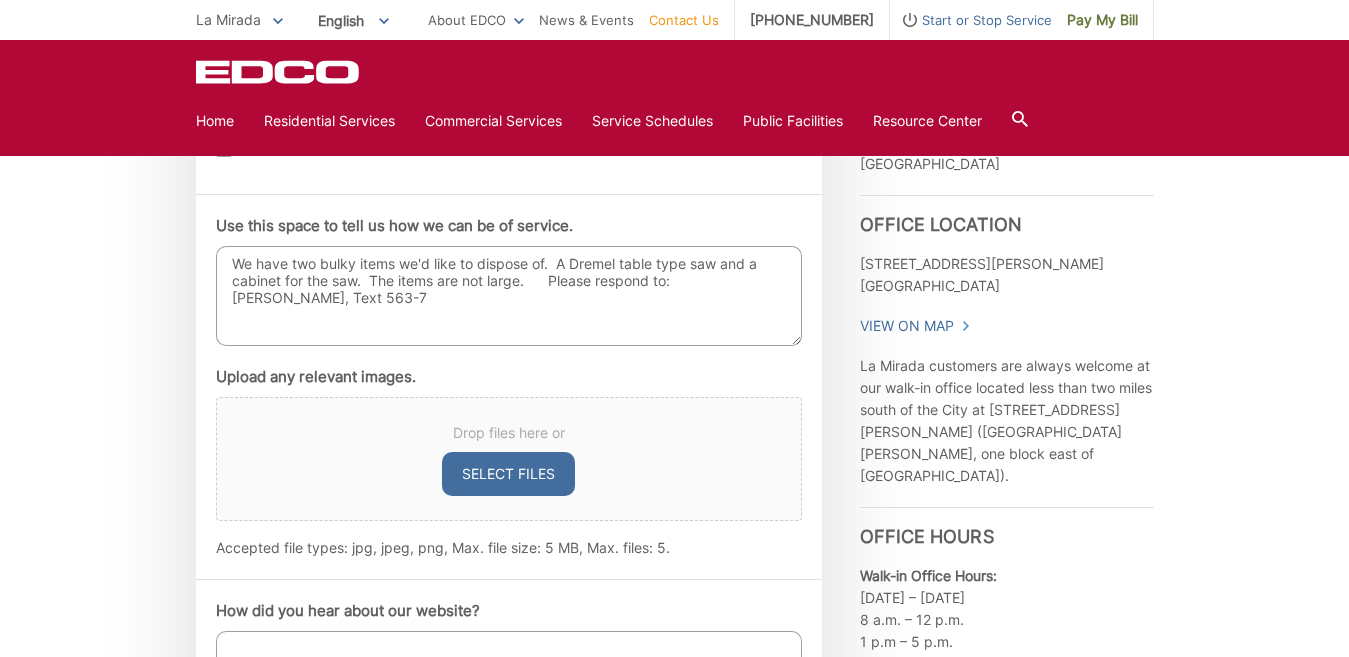 click on "We have two bulky items we'd like to dispose of.  A Dremel table type saw and a cabinet for the saw.  The items are not large.      Please respond to:    Rebecca Brown, Text 563-7" at bounding box center [509, 296] 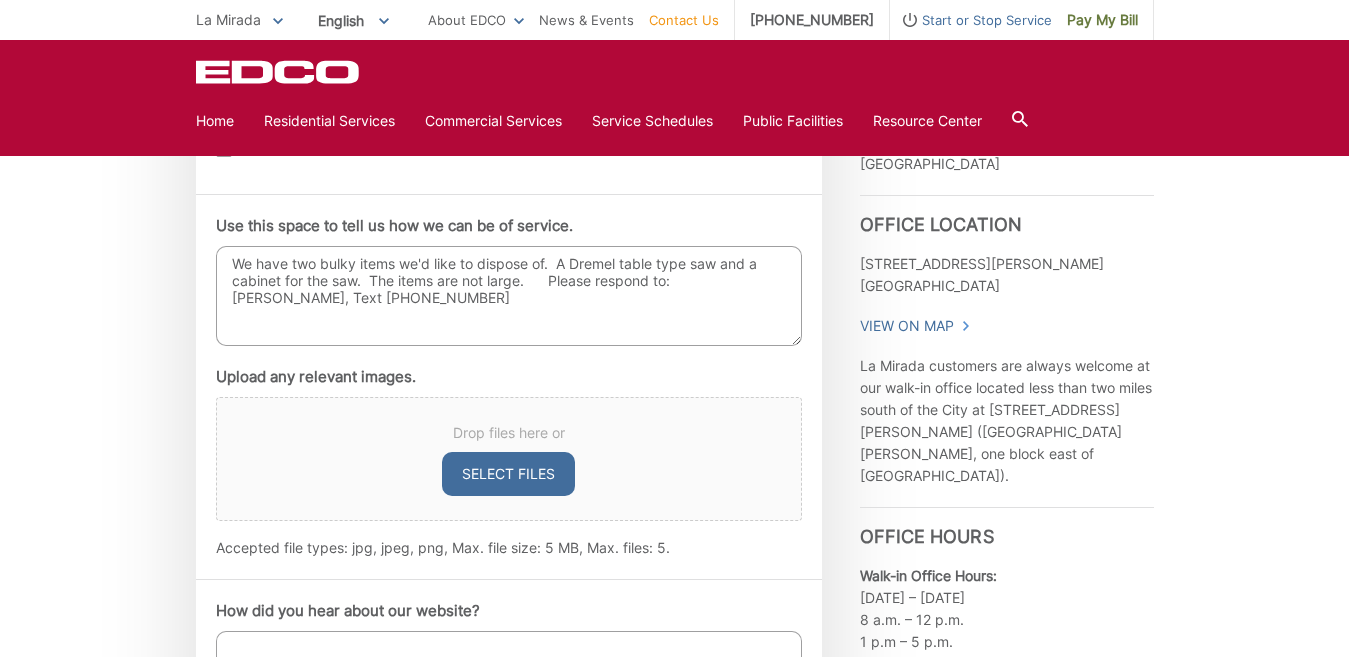 click on "We have two bulky items we'd like to dispose of.  A Dremel table type saw and a cabinet for the saw.  The items are not large.      Please respond to:    Rebecca Brown, Text 563-760-6" at bounding box center (509, 296) 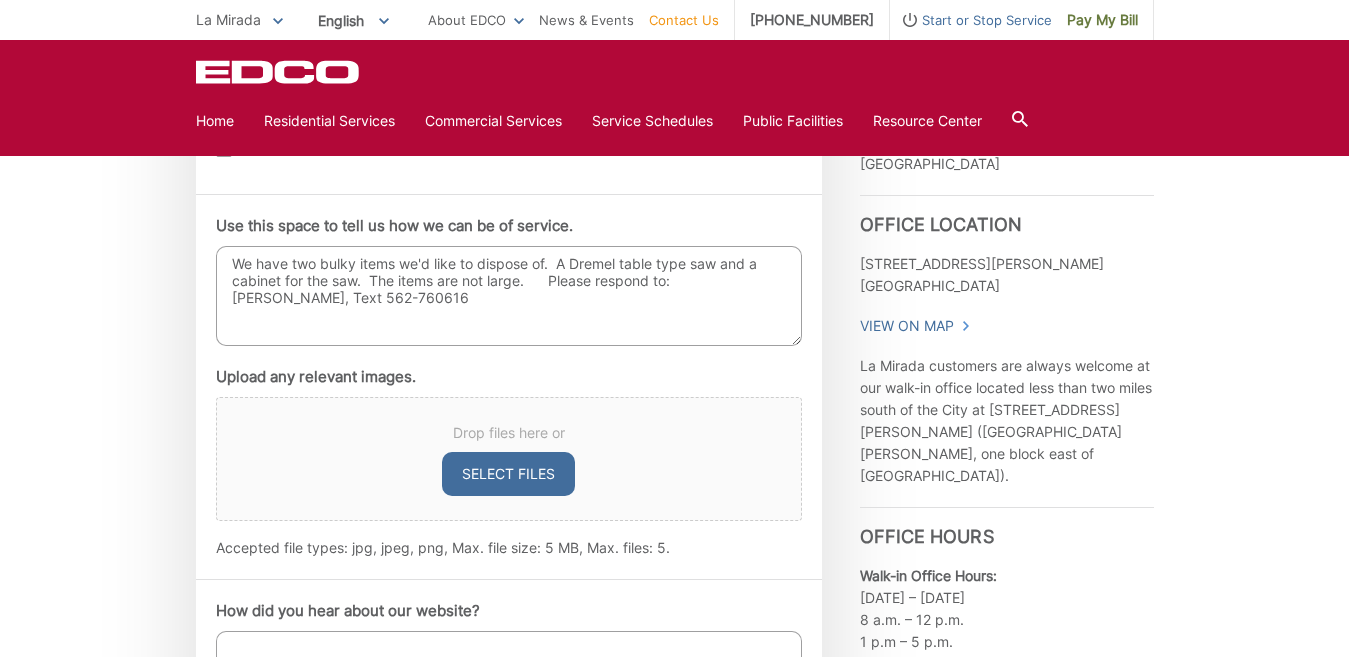 click on "We have two bulky items we'd like to dispose of.  A Dremel table type saw and a cabinet for the saw.  The items are not large.      Please respond to:    Rebecca Brown, Text 562-760616" at bounding box center [509, 296] 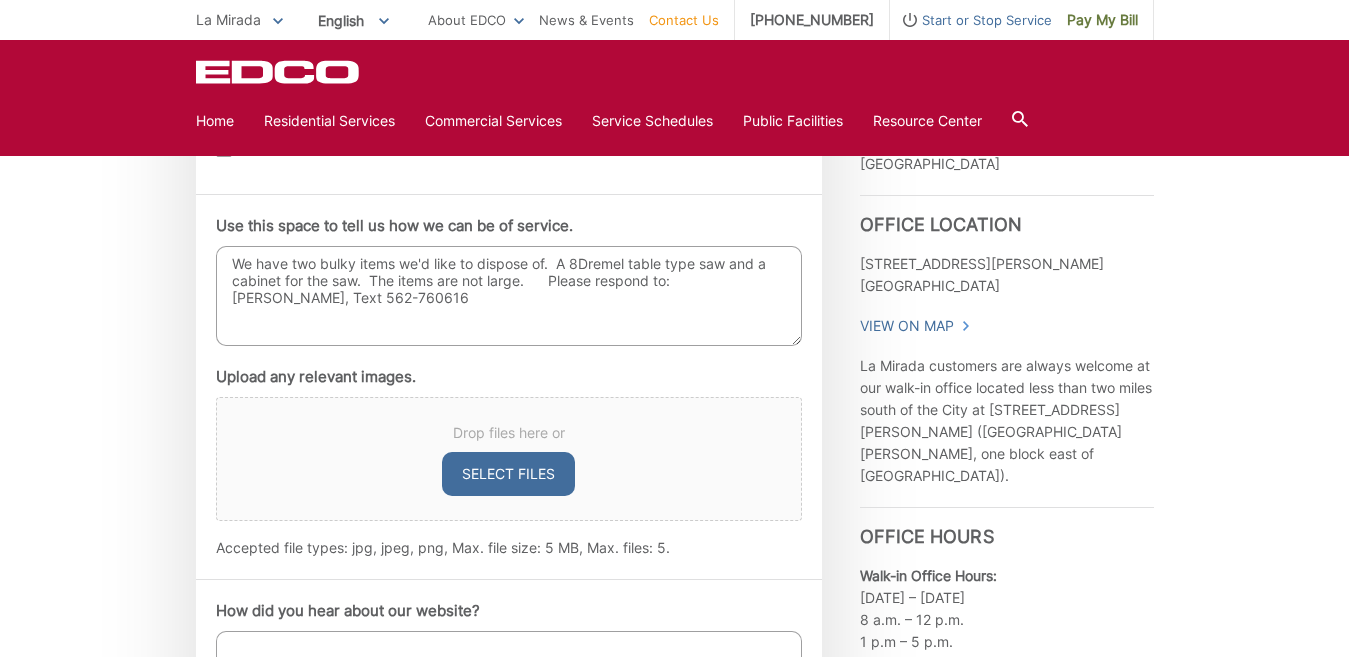 click on "We have two bulky items we'd like to dispose of.  A 8Dremel table type saw and a cabinet for the saw.  The items are not large.      Please respond to:    Rebecca Brown, Text 562-760616" at bounding box center (509, 296) 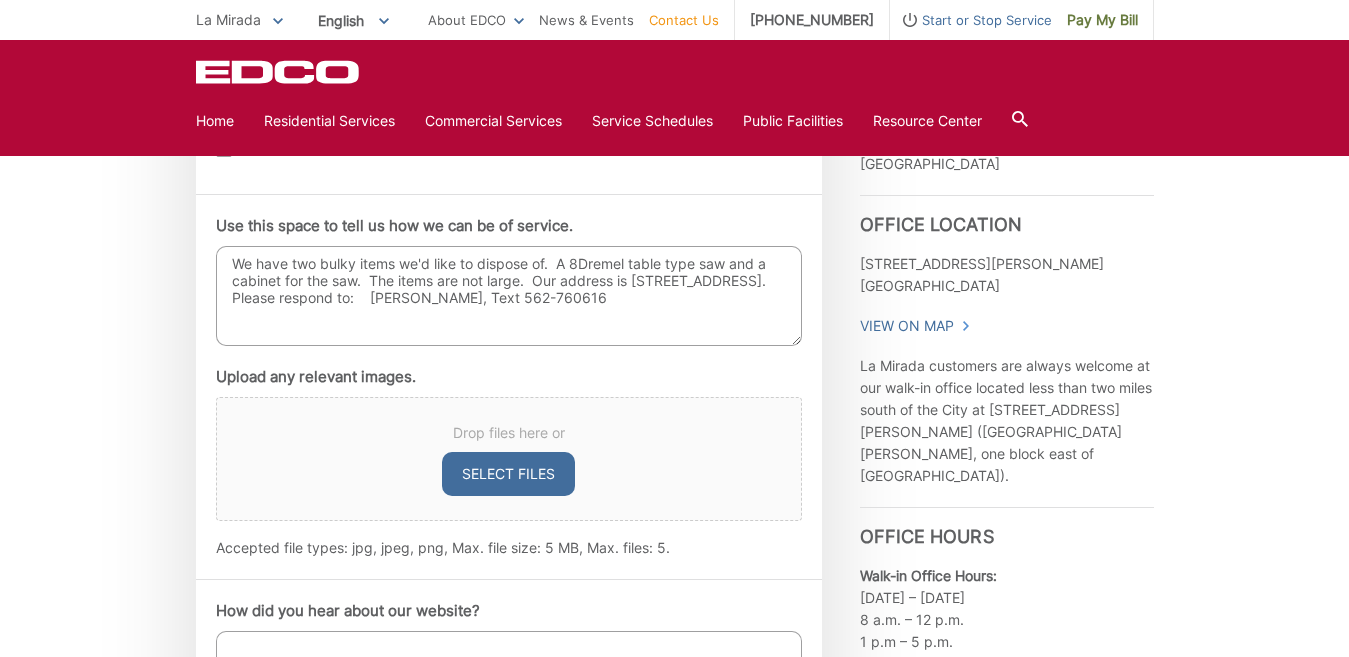 click on "We have two bulky items we'd like to dispose of.  A 8Dremel table type saw and a cabinet for the saw.  The items are not large.  Our address is 13727 Biola Ave., La Mirada.    Please respond to:    Rebecca Brown, Text 562-760616" at bounding box center (509, 296) 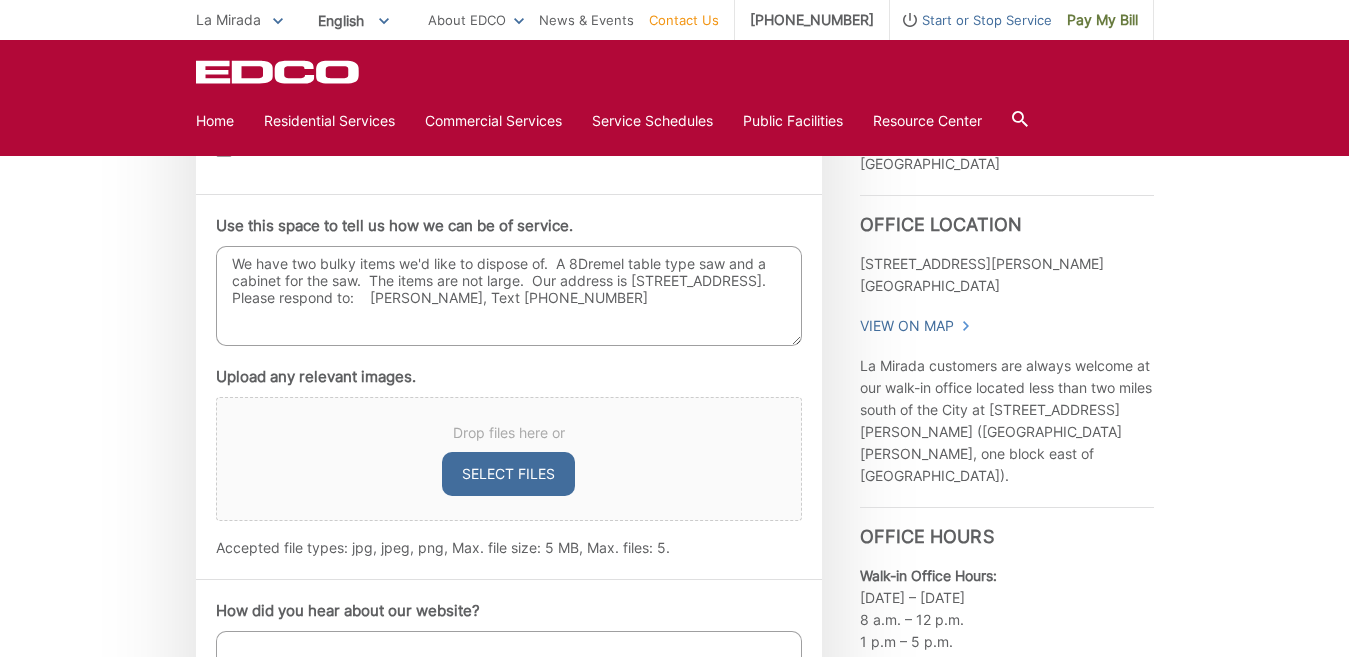 click on "We have two bulky items we'd like to dispose of.  A 8Dremel table type saw and a cabinet for the saw.  The items are not large.  Our address is 13727 Biola Ave., La Mirada.    Please respond to:    Rebecca Brown, Text 562-760-616" at bounding box center [509, 296] 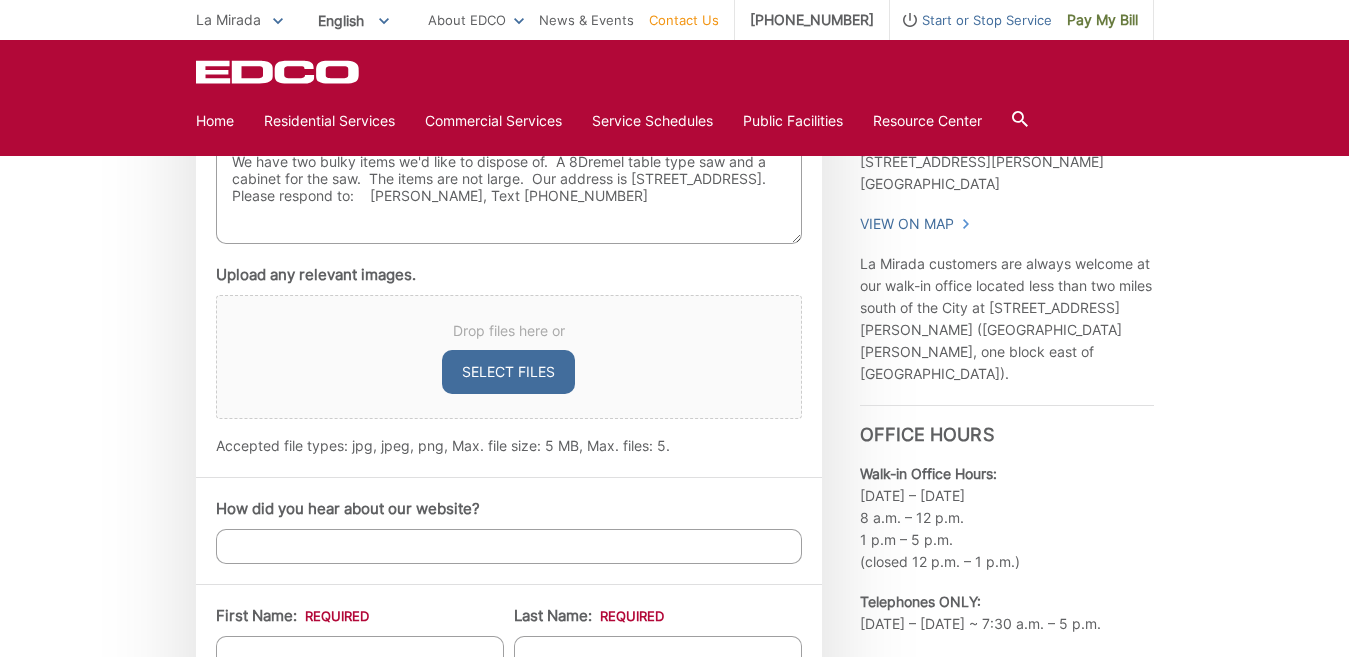 scroll, scrollTop: 1320, scrollLeft: 0, axis: vertical 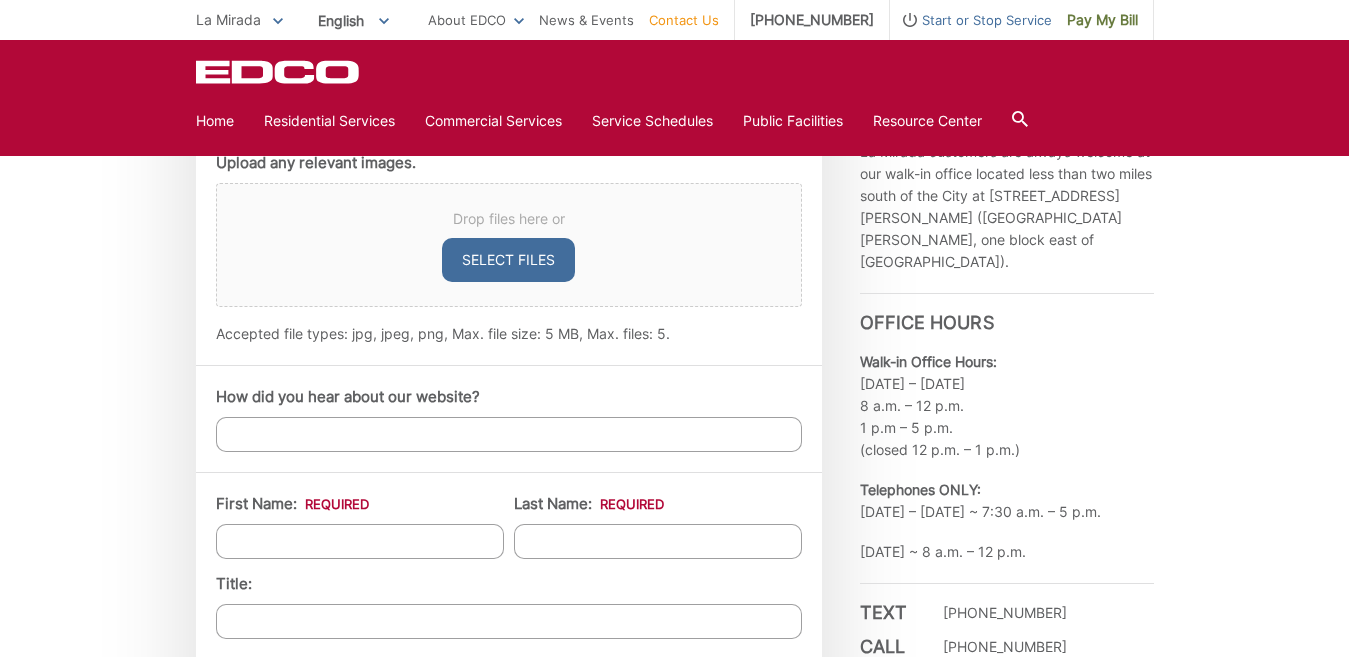 type on "We have two bulky items we'd like to dispose of.  A 8Dremel table type saw and a cabinet for the saw.  The items are not large.  Our address is 13727 Biola Ave., La Mirada.    Please respond to:    Rebecca Brown, Text 562-760-6168" 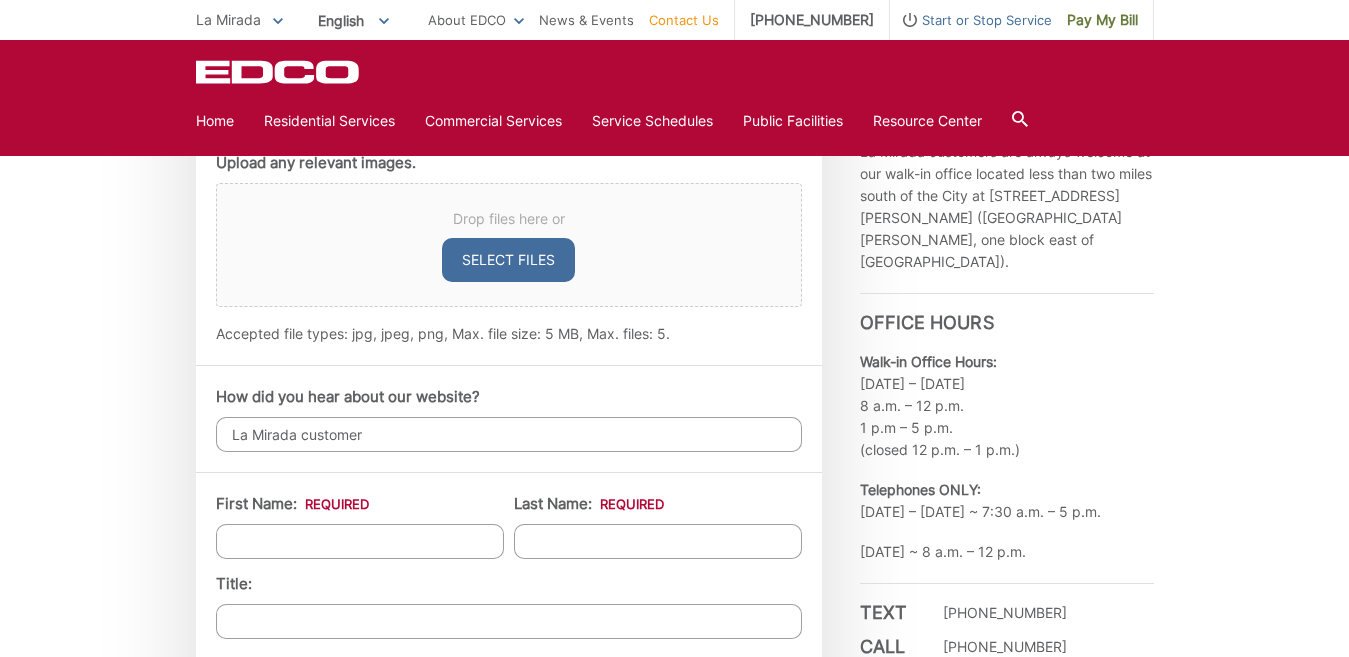 type on "La Mirada customer" 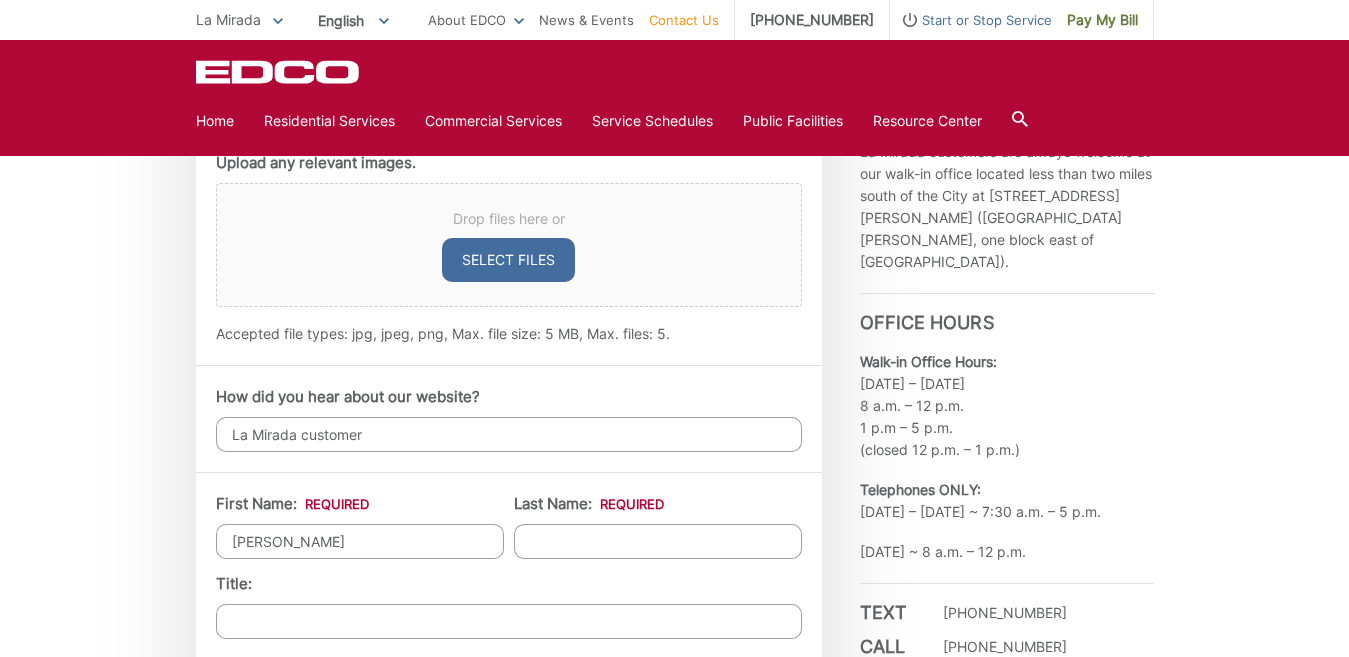 type on "Brown" 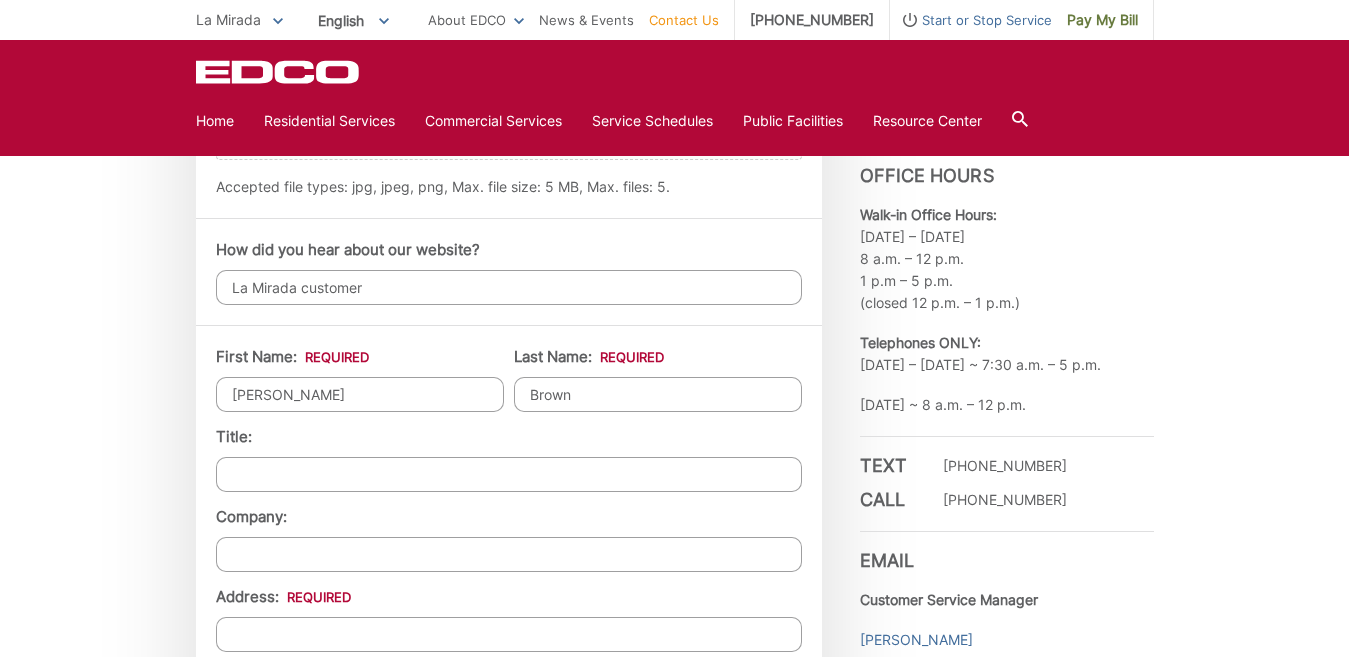 scroll, scrollTop: 1573, scrollLeft: 0, axis: vertical 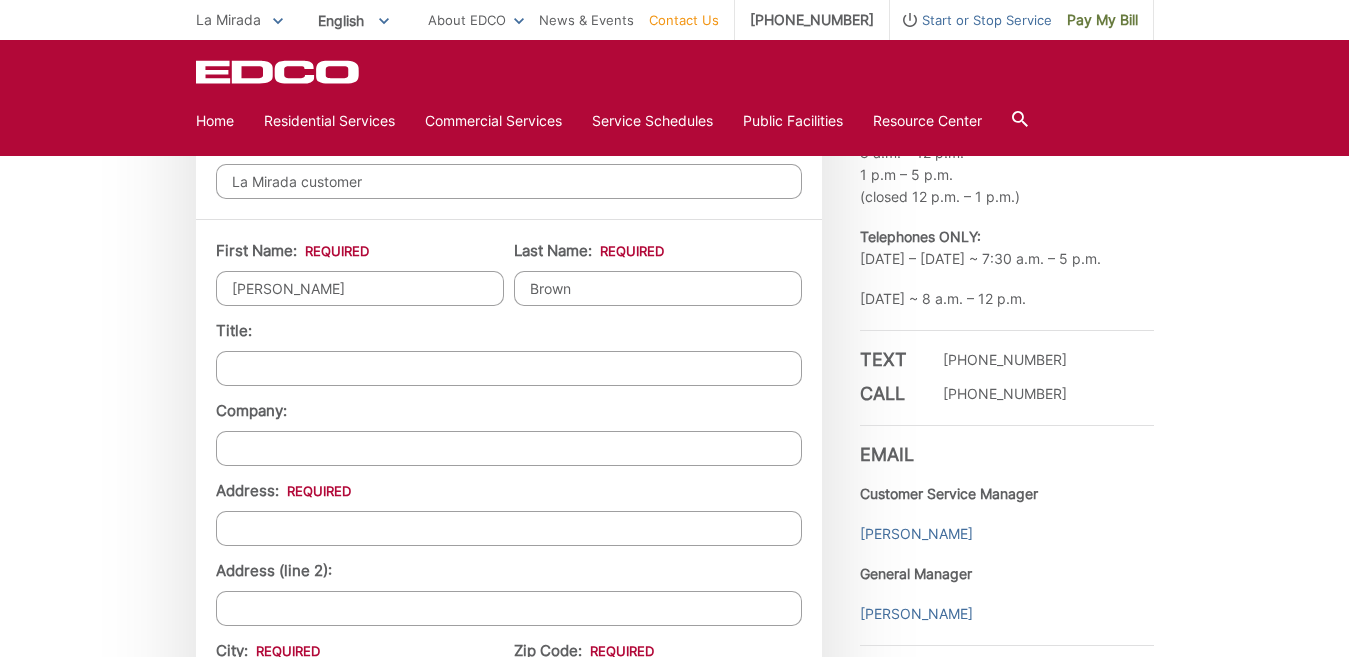 click on "*" at bounding box center [315, 490] 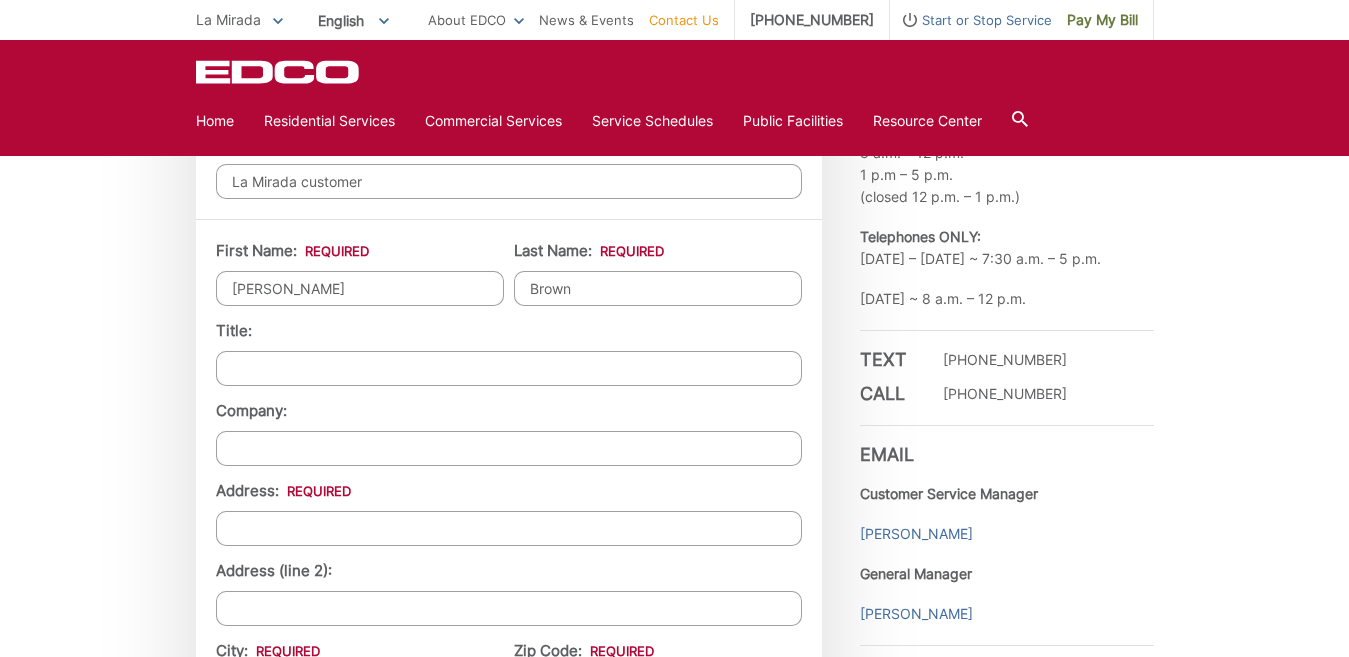 click on "Address: *" at bounding box center (509, 528) 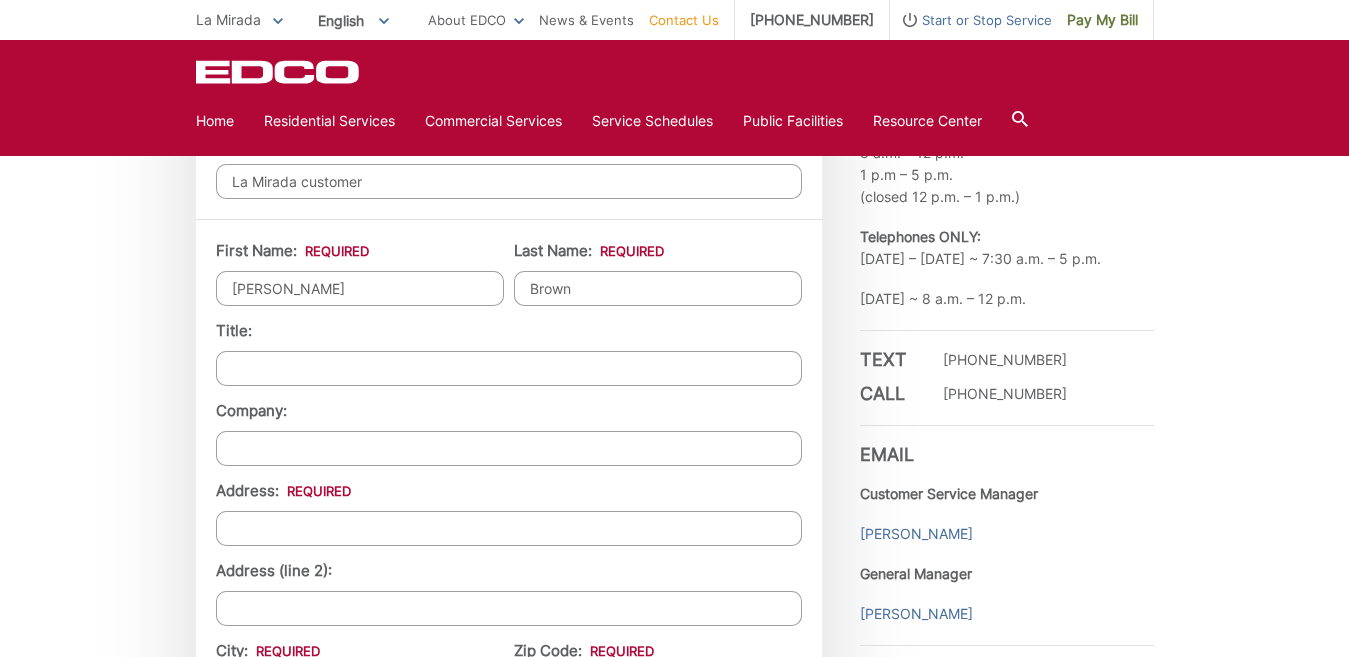 type on "13727b Biola Ave" 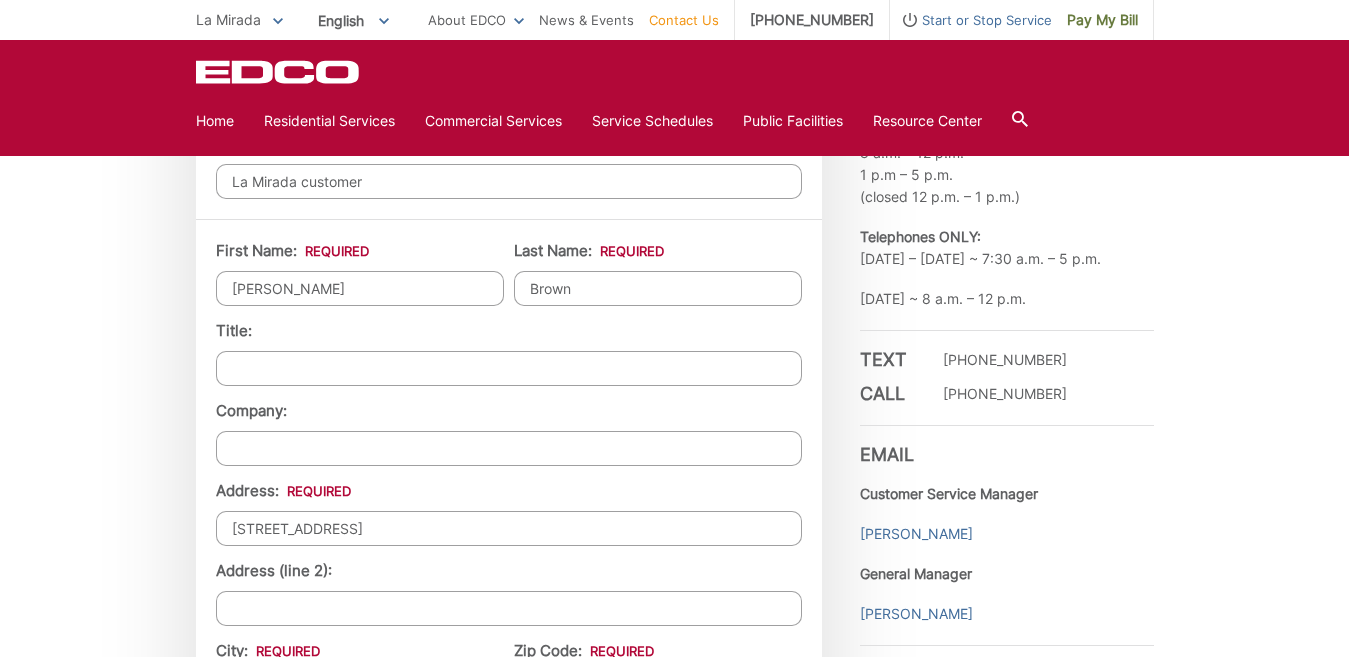 type on "LA MIRADA" 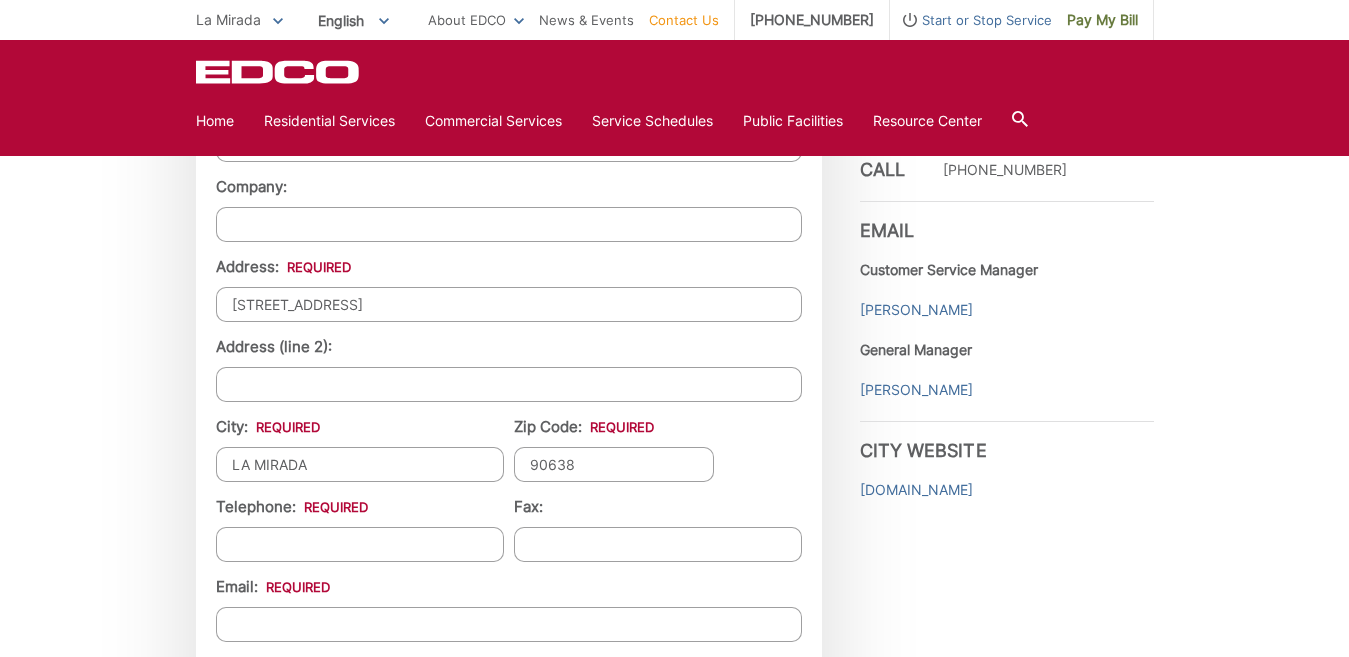 scroll, scrollTop: 1822, scrollLeft: 0, axis: vertical 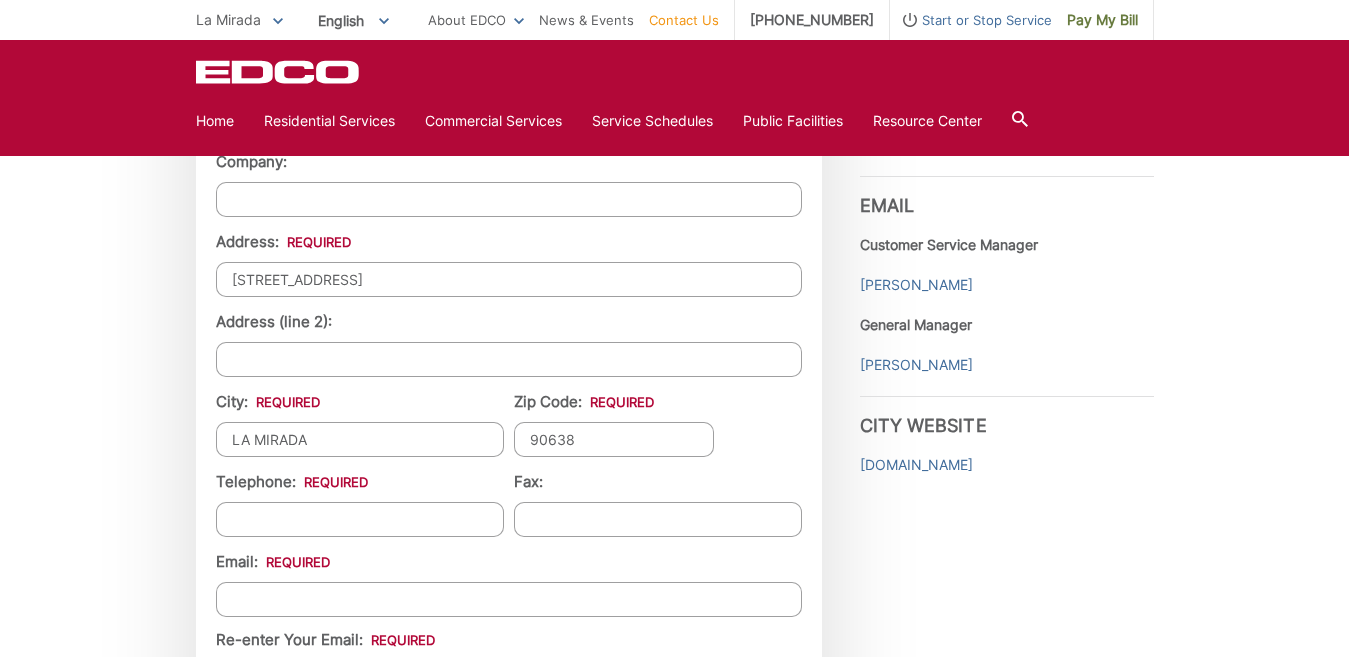 type on "13727 Biola Ave" 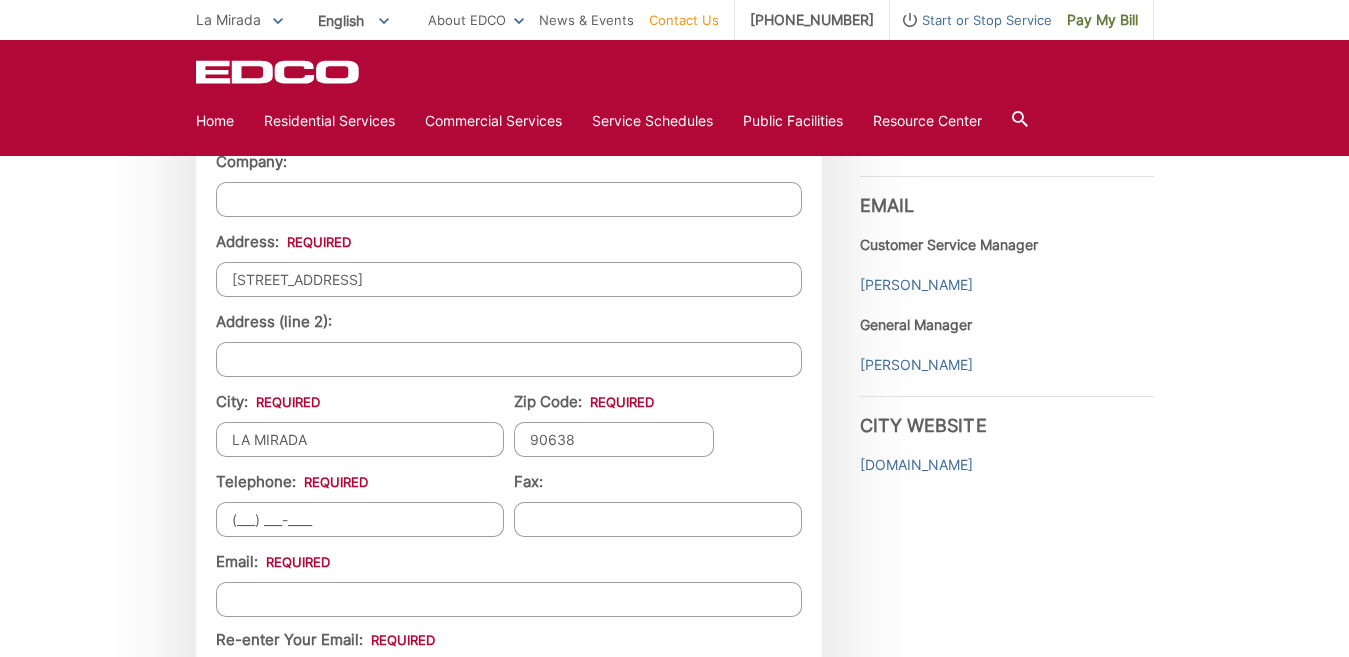 click on "(___) ___-____" at bounding box center [360, 519] 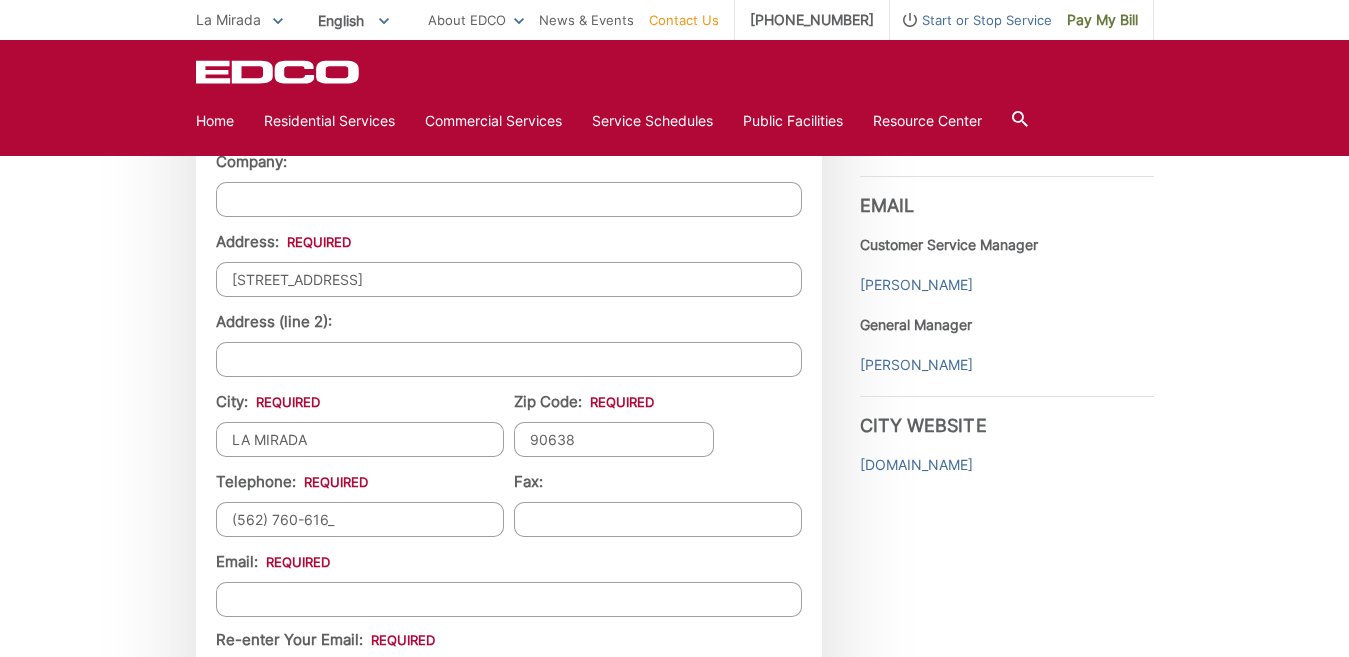 type on "(562) 760-6168" 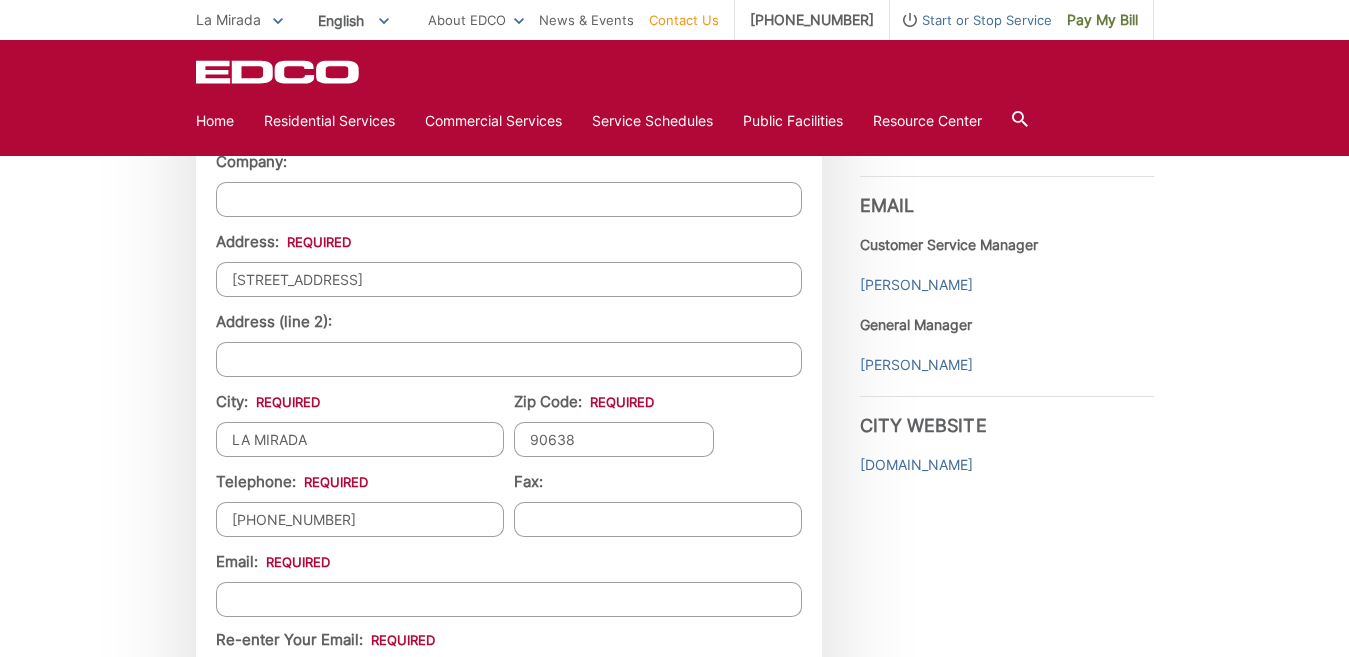 click on "Email *" at bounding box center [509, 599] 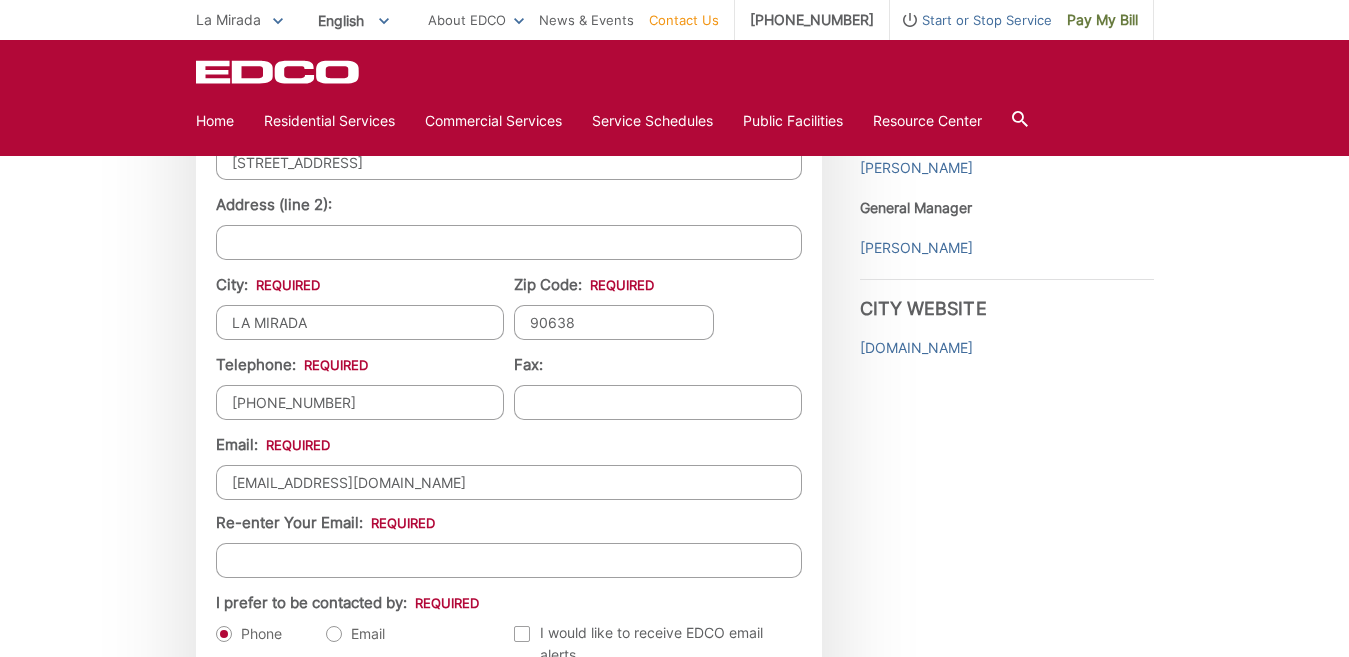 scroll, scrollTop: 1954, scrollLeft: 0, axis: vertical 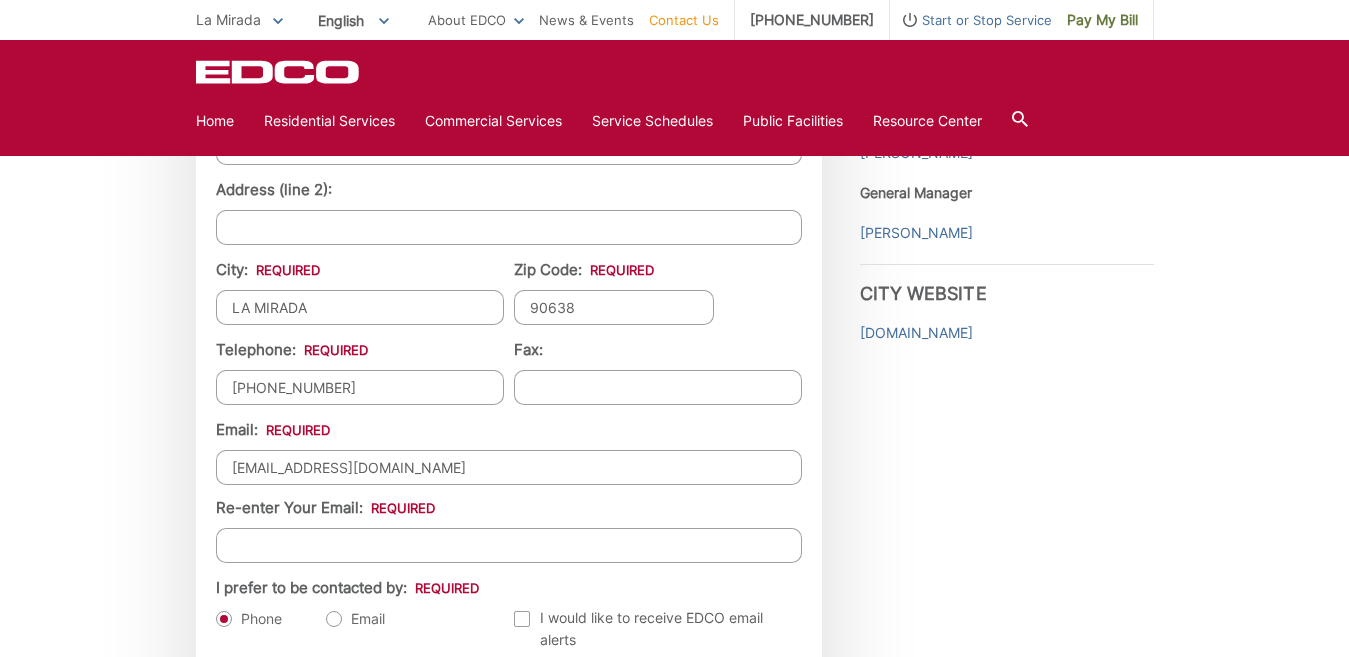 type on "norashuff@hotmail.com" 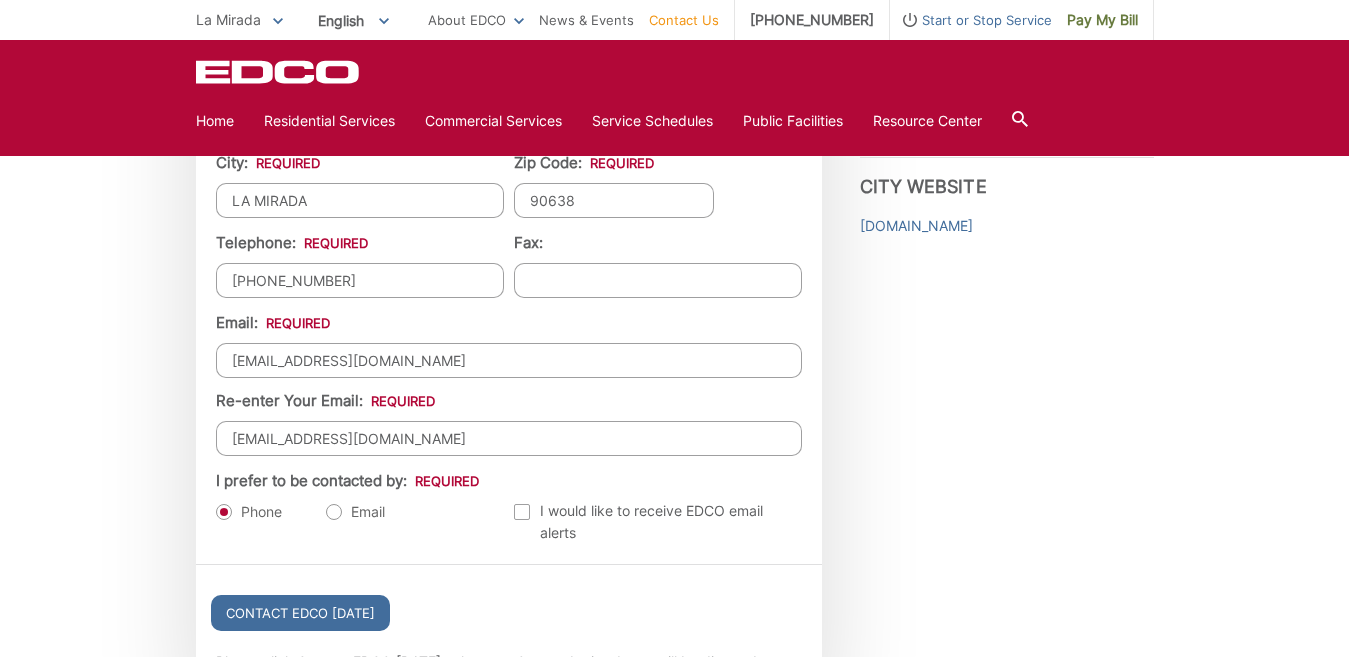 scroll, scrollTop: 2132, scrollLeft: 0, axis: vertical 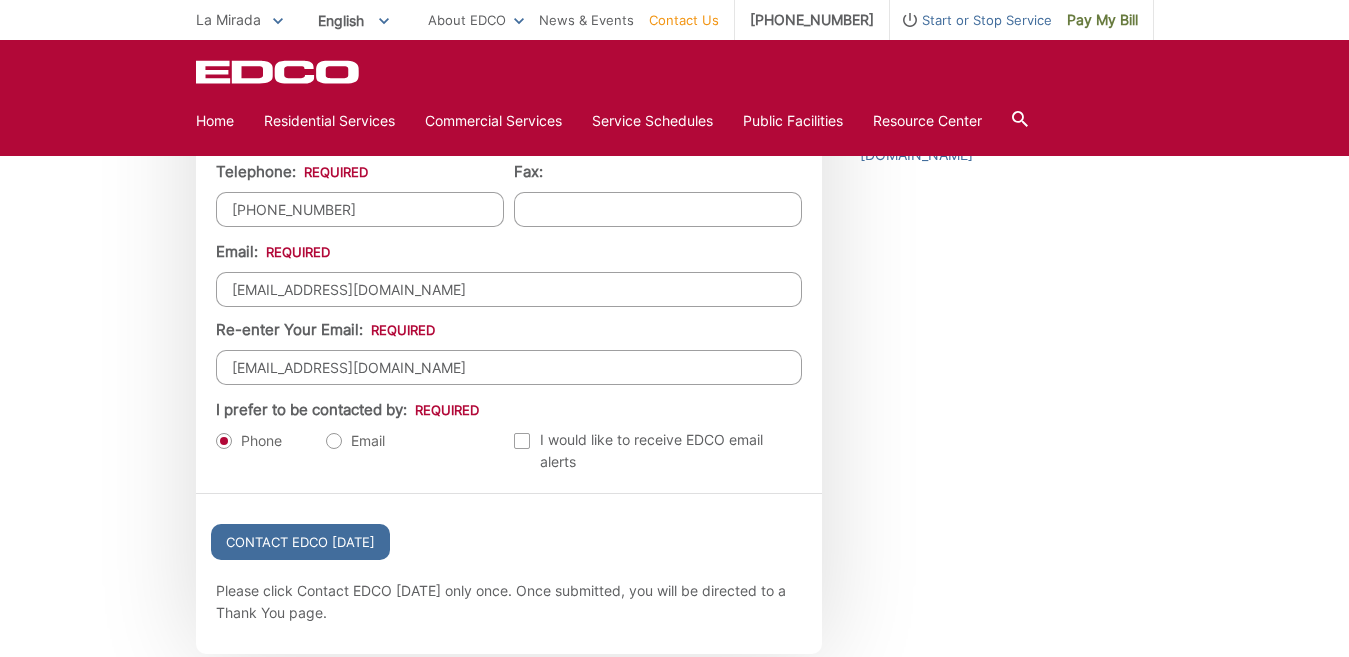 type on "norashuff@hotmail.com" 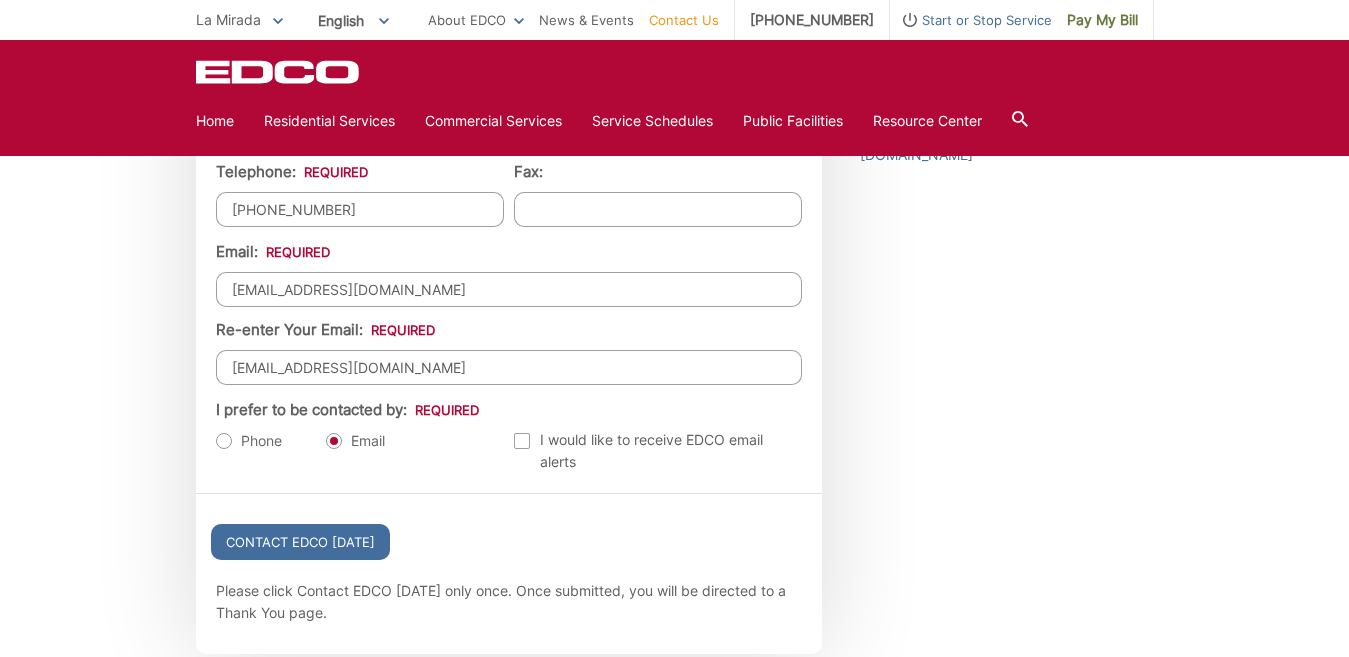 click on "Phone" at bounding box center [249, 441] 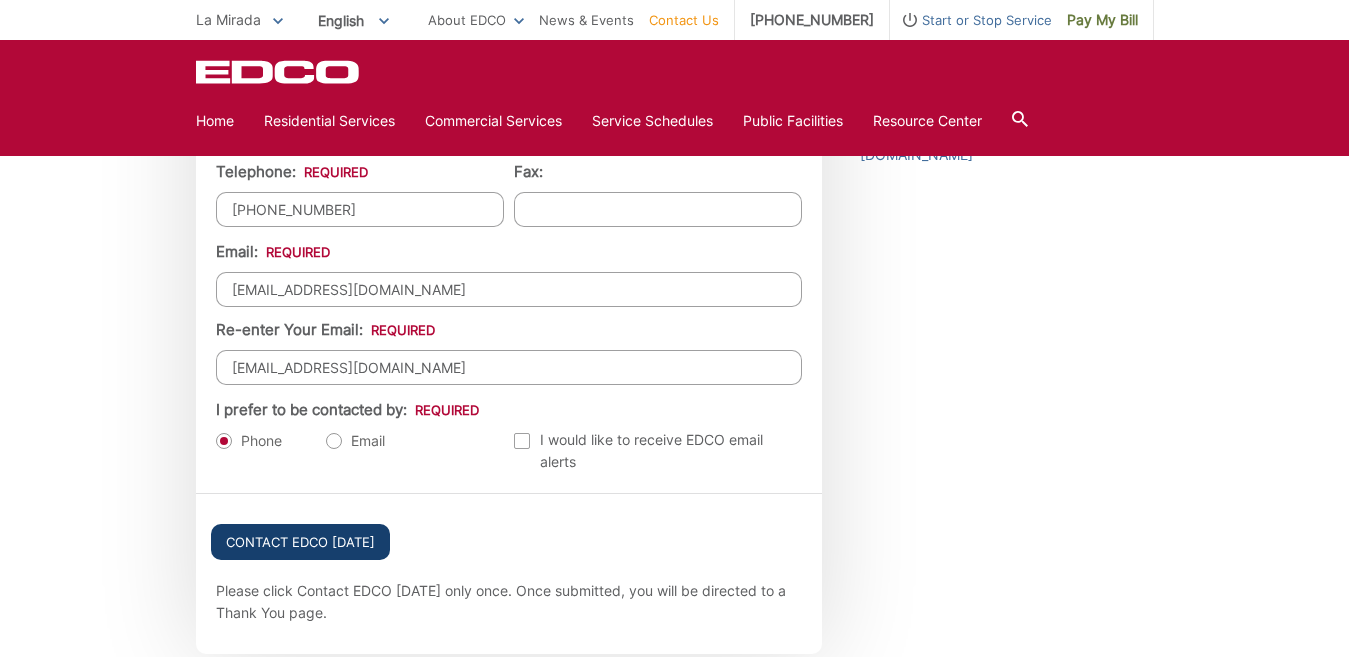 click on "Contact EDCO Today" at bounding box center (300, 542) 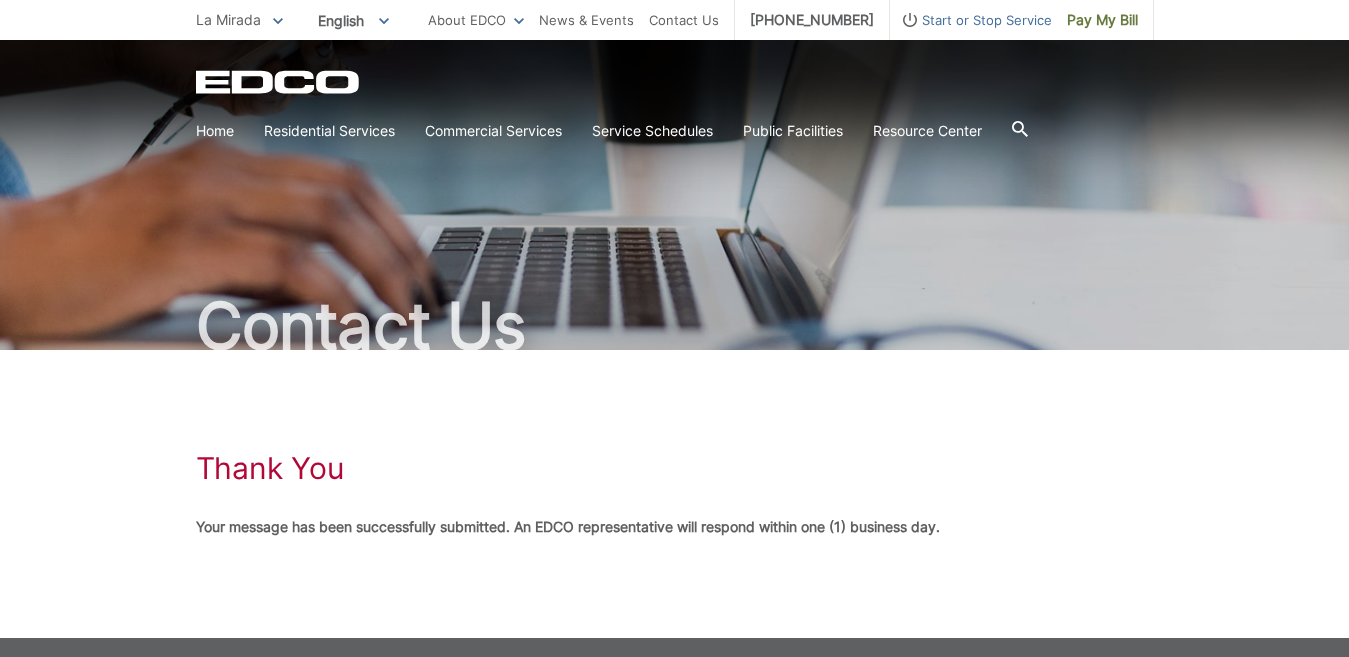 scroll, scrollTop: 0, scrollLeft: 0, axis: both 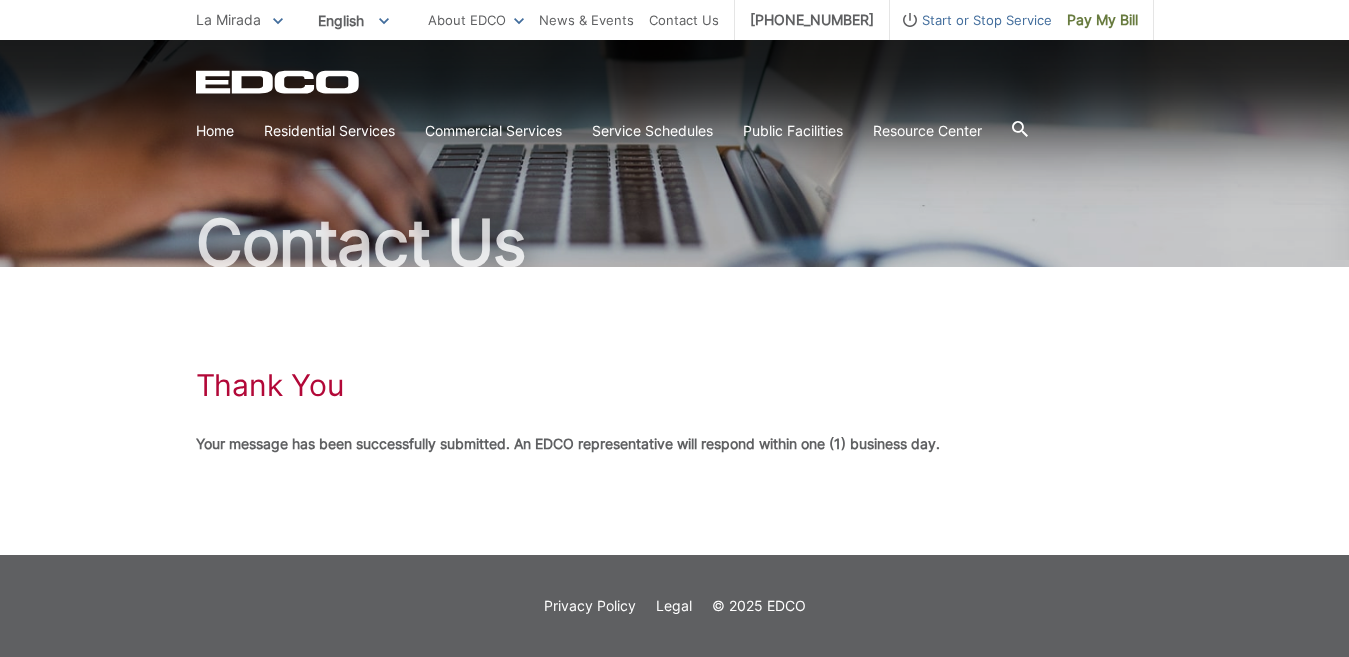 drag, startPoint x: 751, startPoint y: 437, endPoint x: 700, endPoint y: 416, distance: 55.154327 